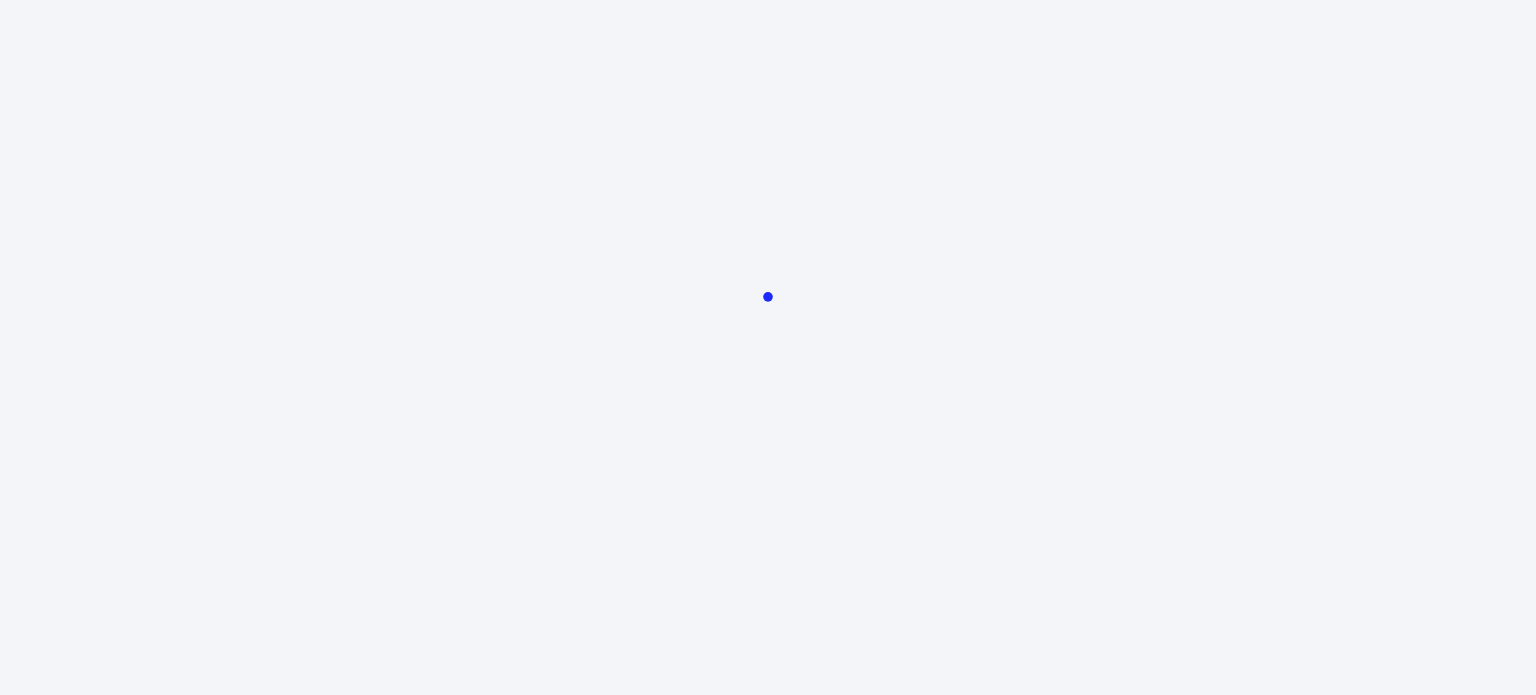 scroll, scrollTop: 0, scrollLeft: 0, axis: both 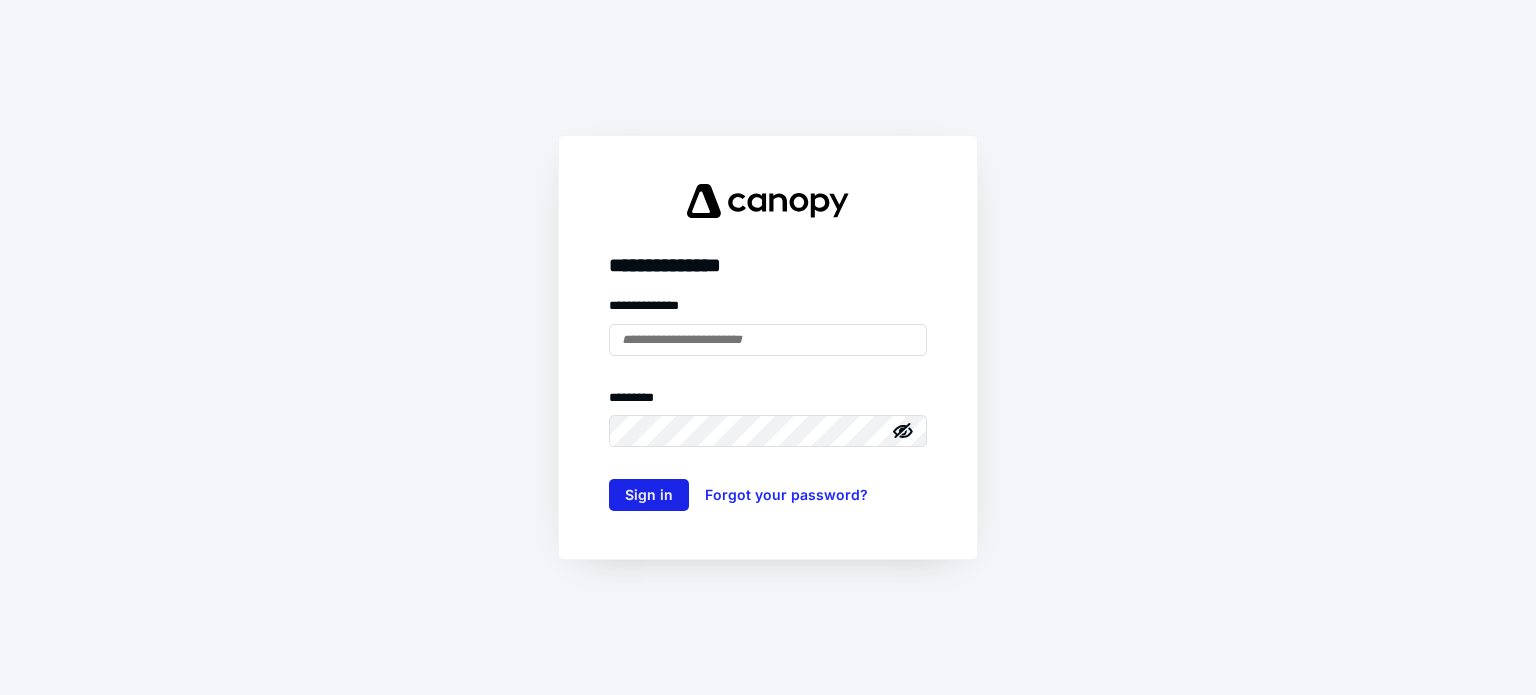 type on "**********" 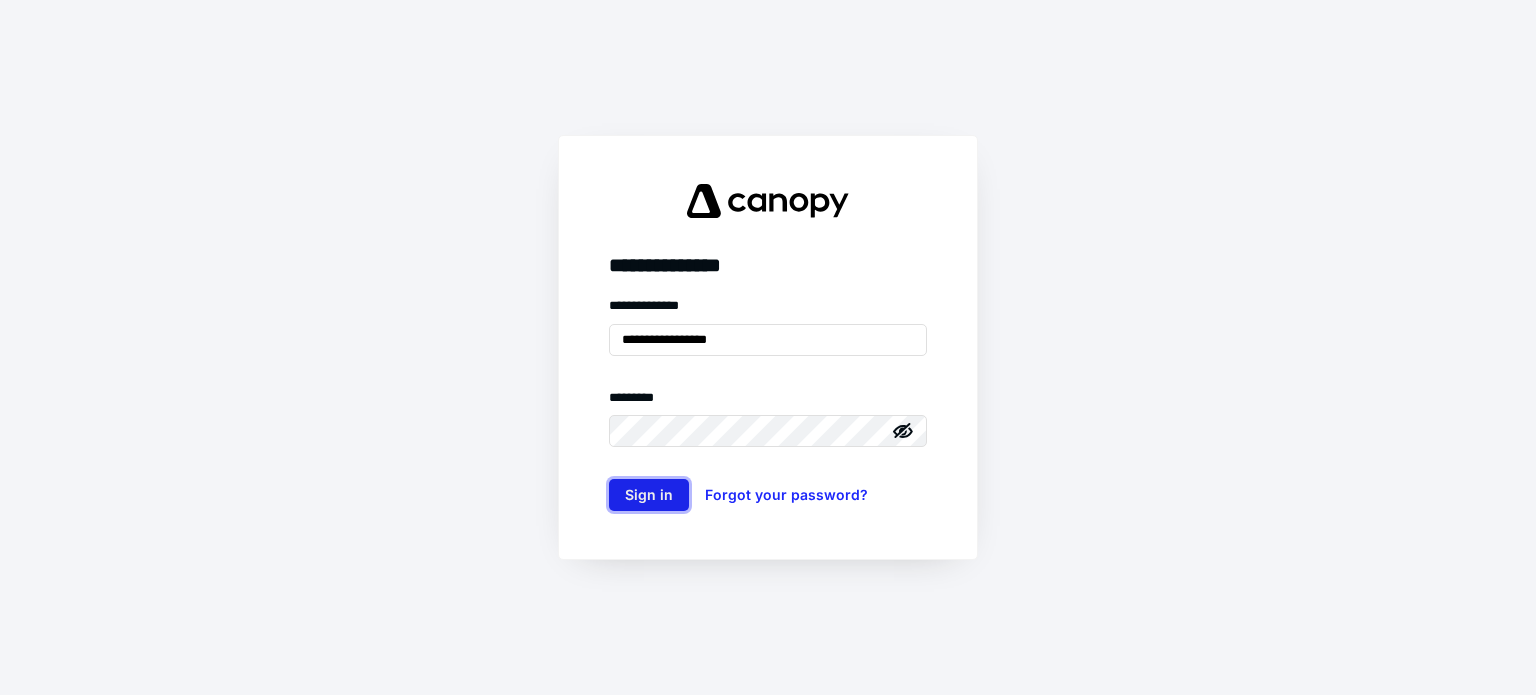 click on "Sign in" at bounding box center [649, 495] 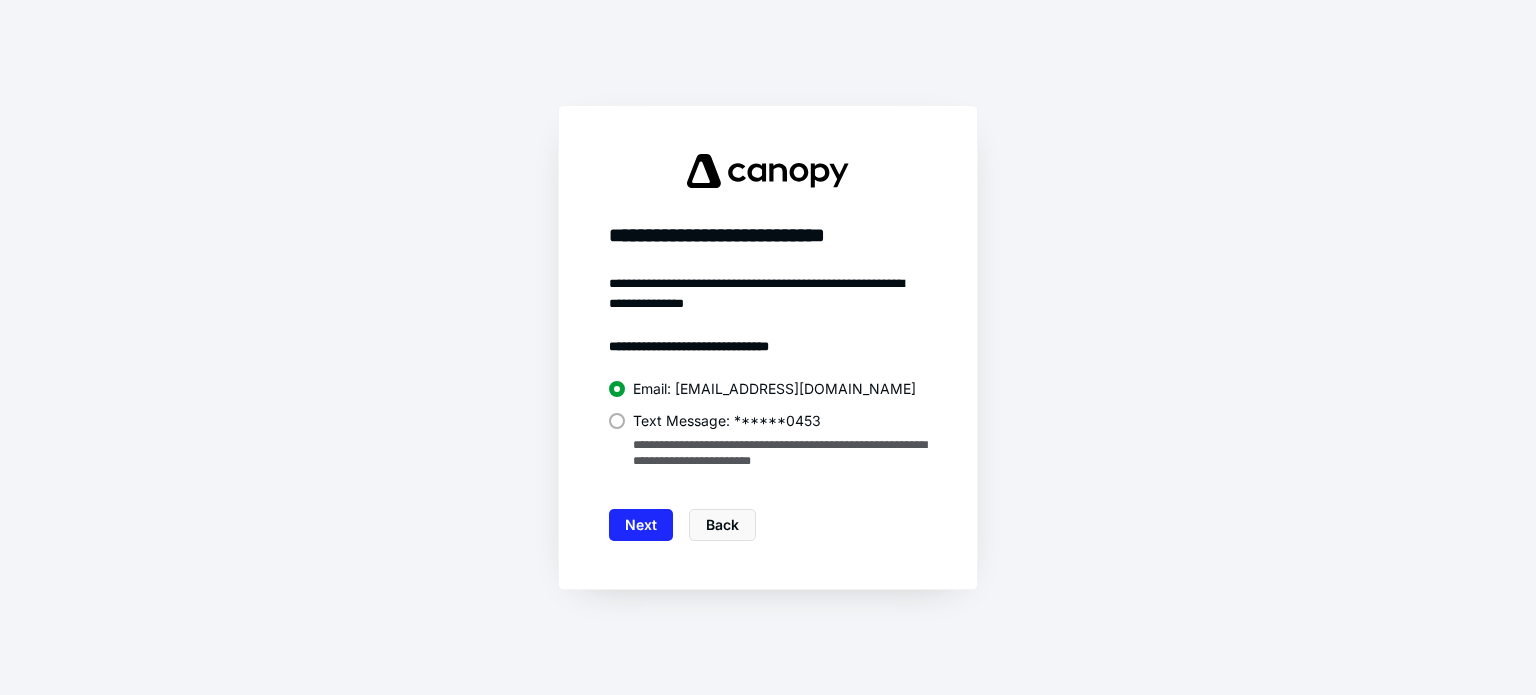 click on "**********" at bounding box center [768, 425] 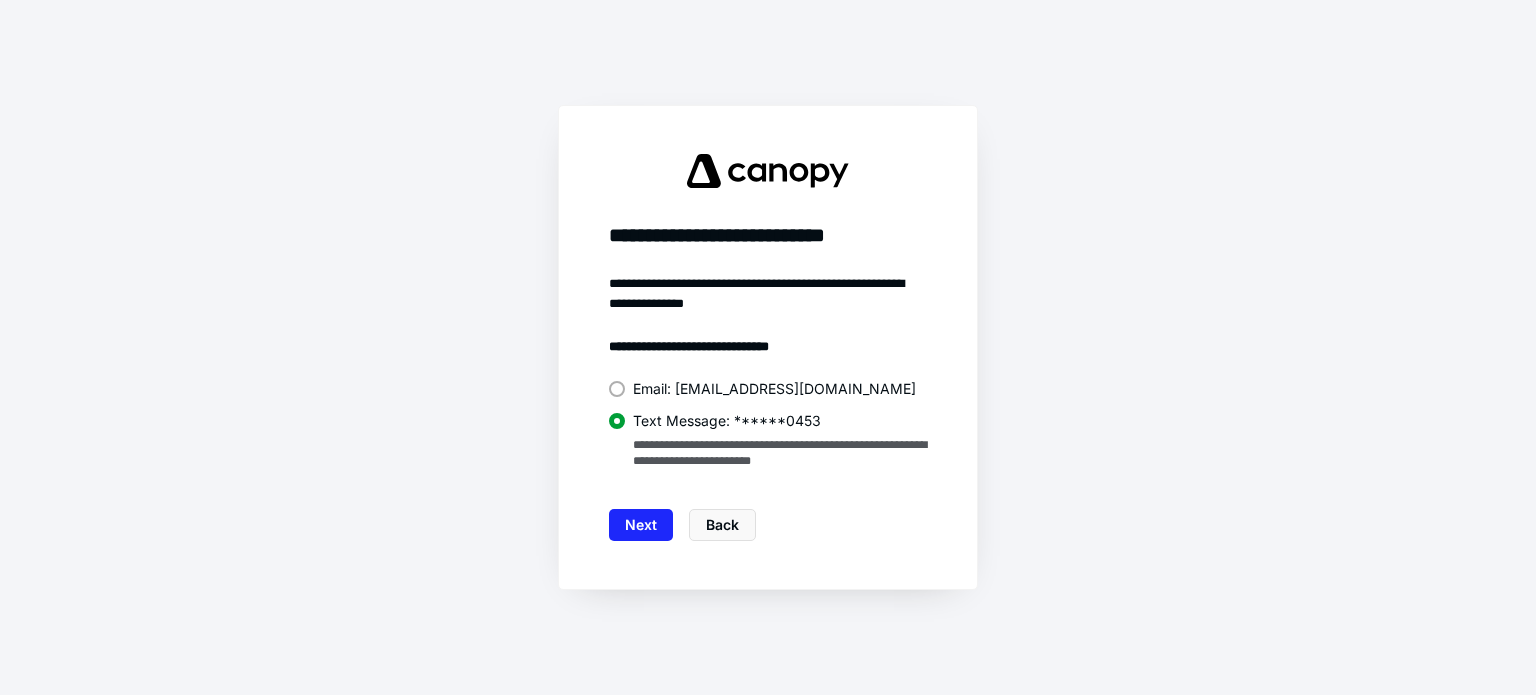 drag, startPoint x: 650, startPoint y: 565, endPoint x: 650, endPoint y: 551, distance: 14 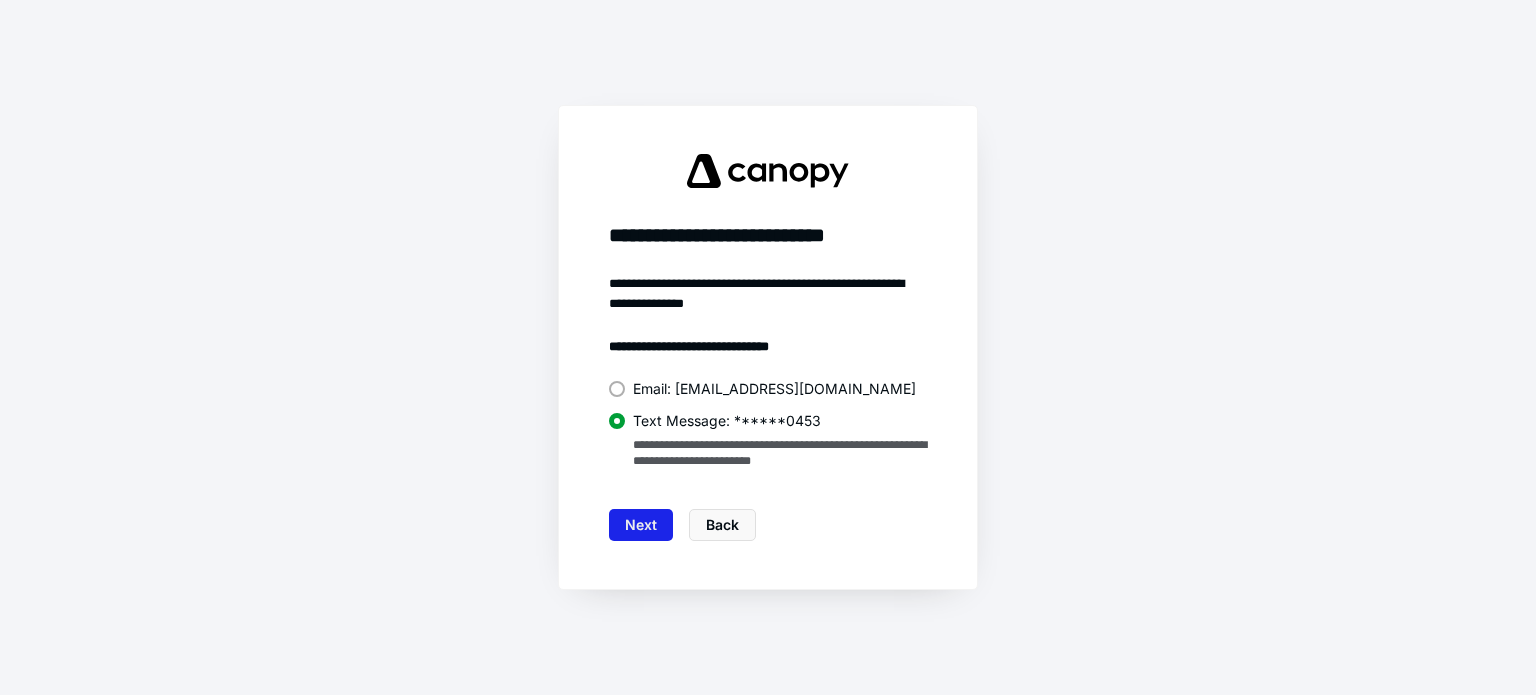 click on "Next" at bounding box center [641, 525] 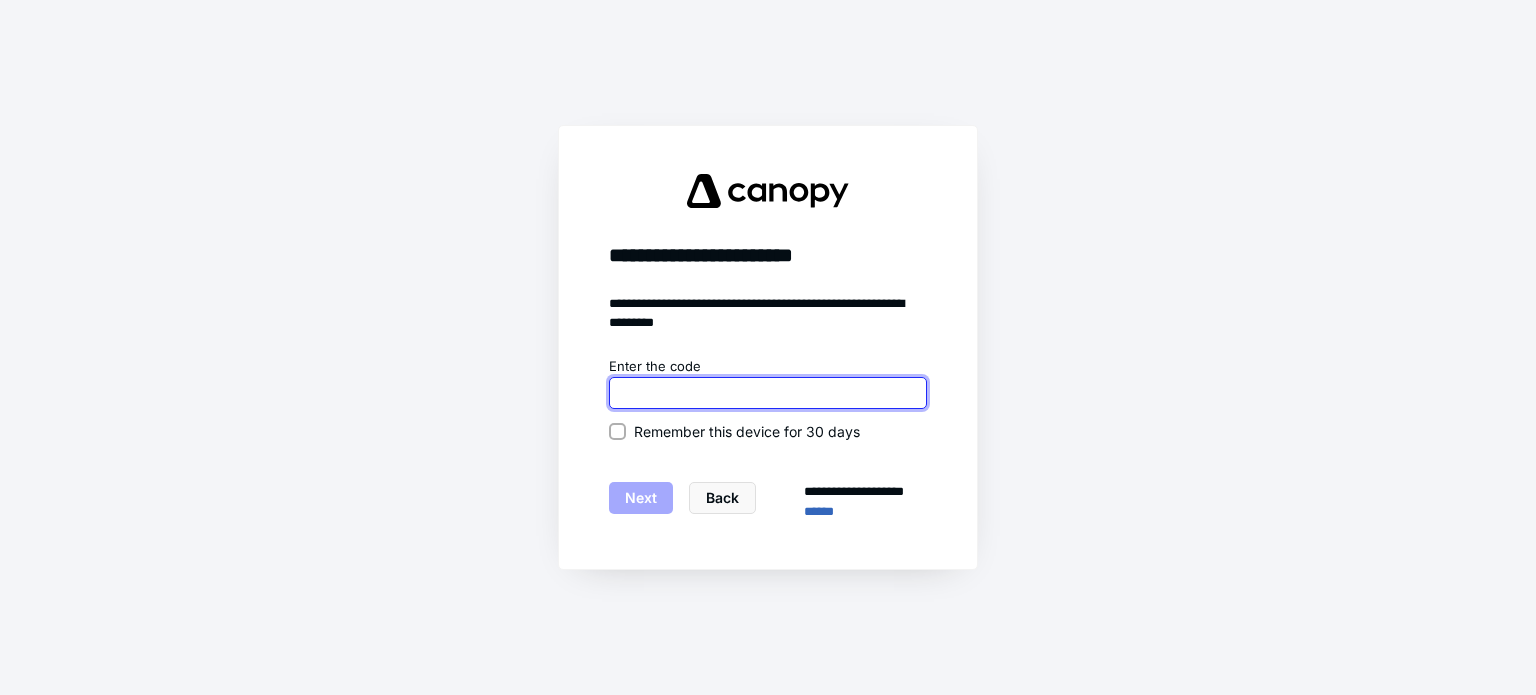 click at bounding box center [768, 393] 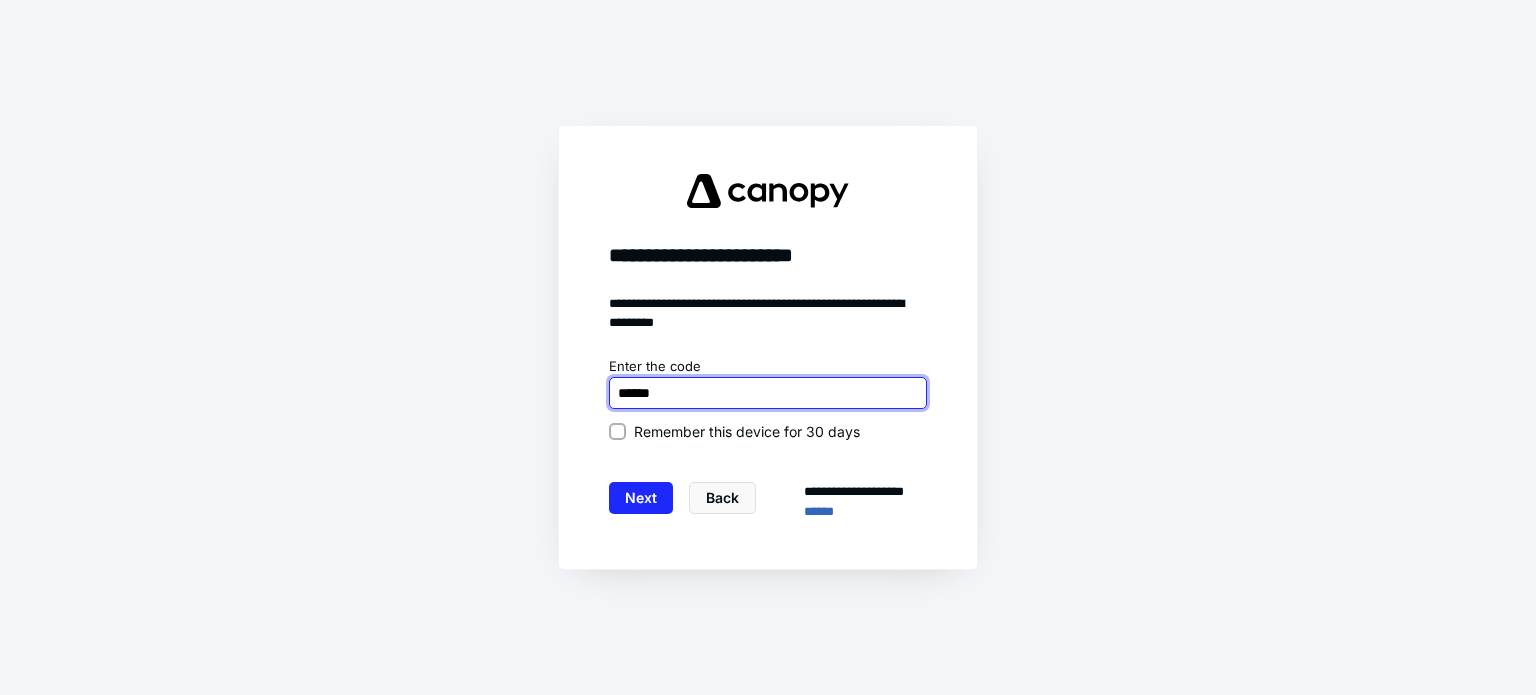type on "******" 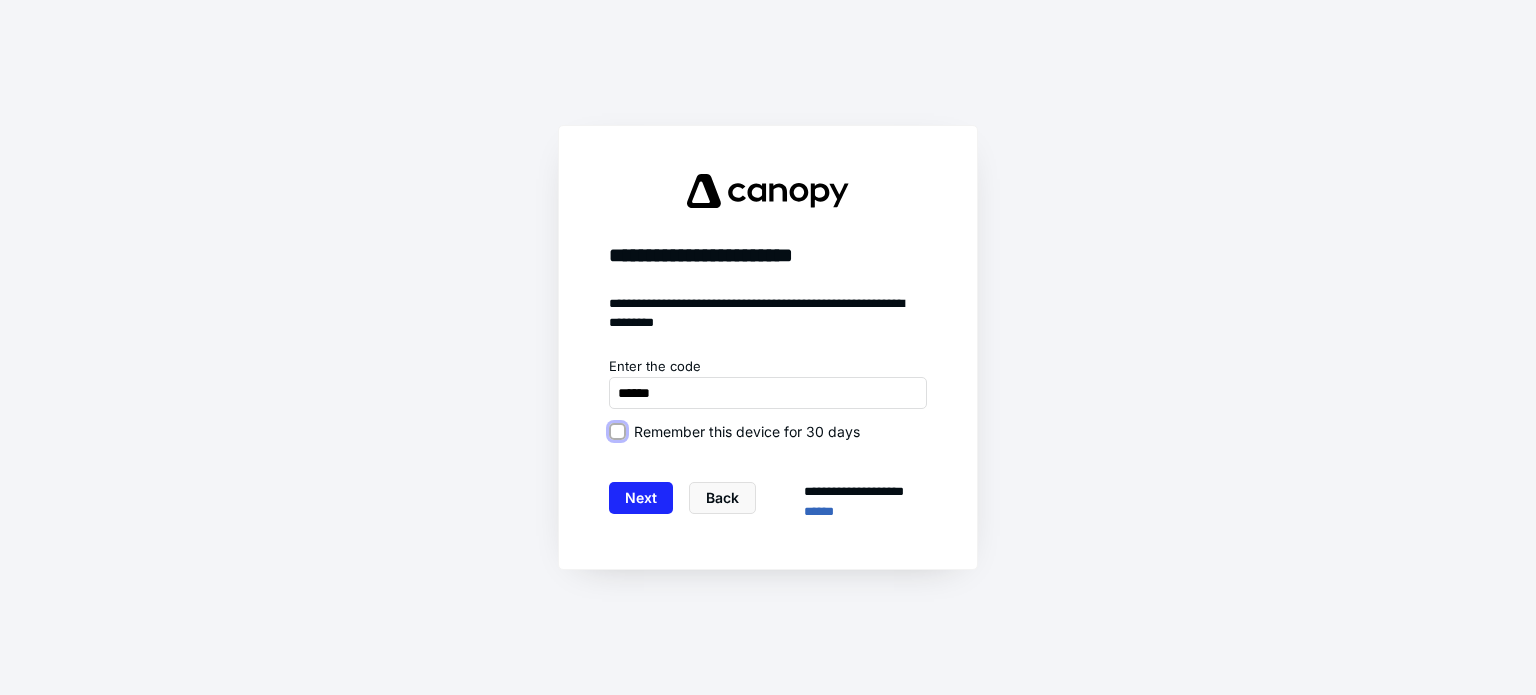 click on "Remember this device for 30 days" at bounding box center (617, 431) 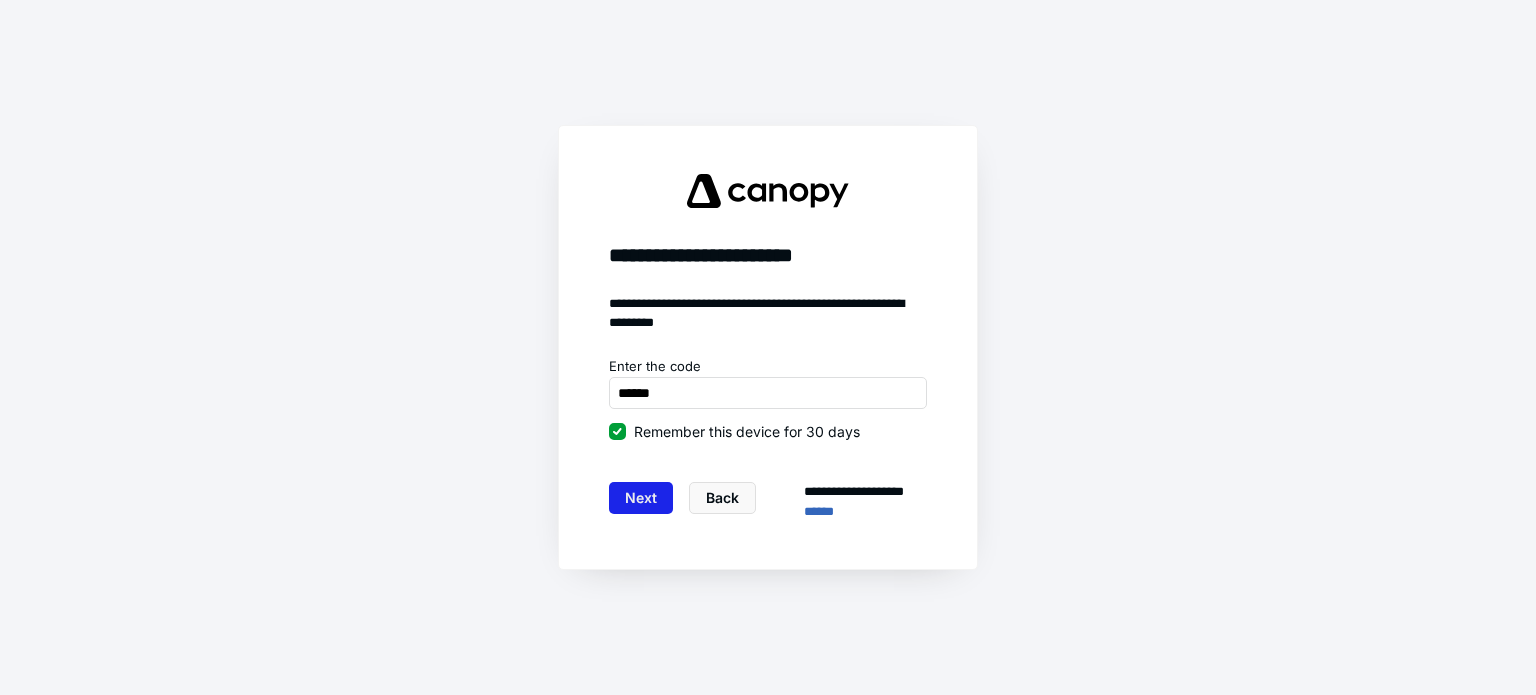 click on "Next" at bounding box center (641, 498) 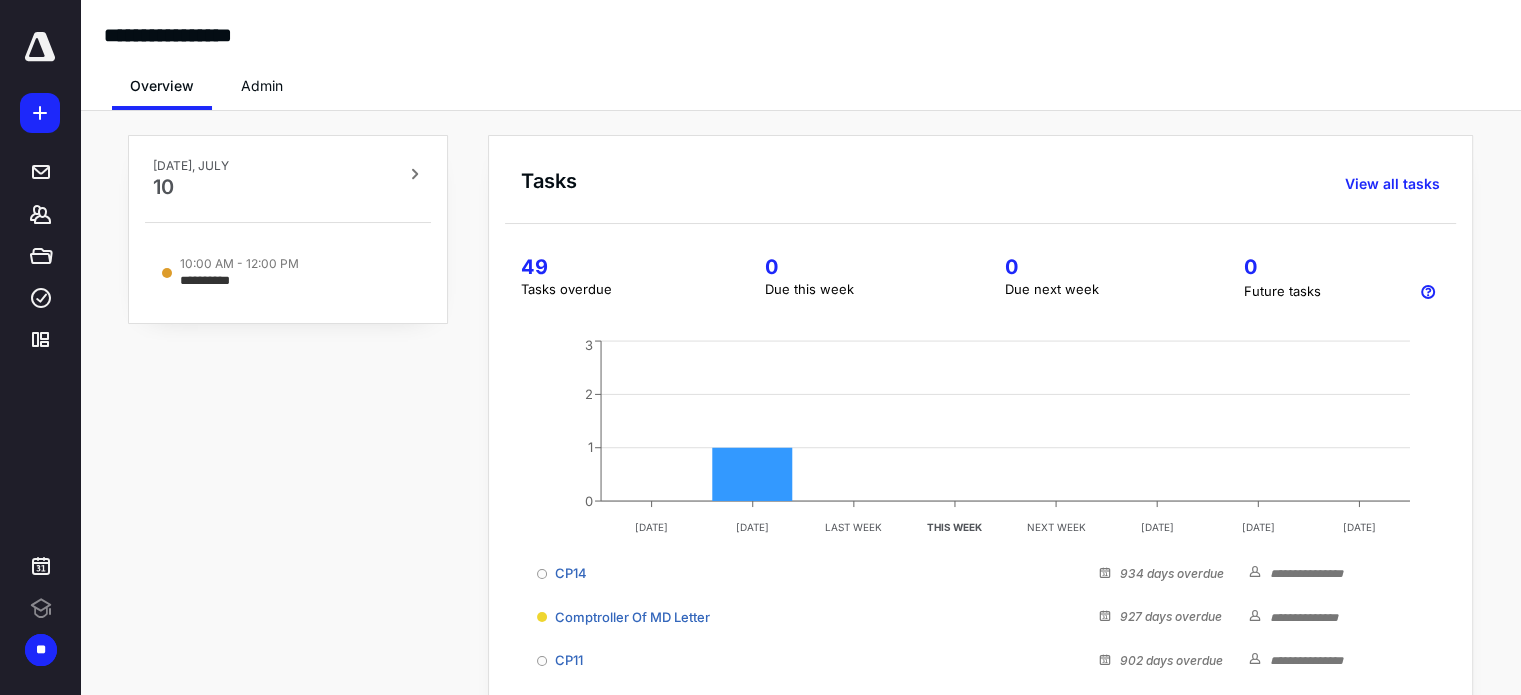 scroll, scrollTop: 0, scrollLeft: 0, axis: both 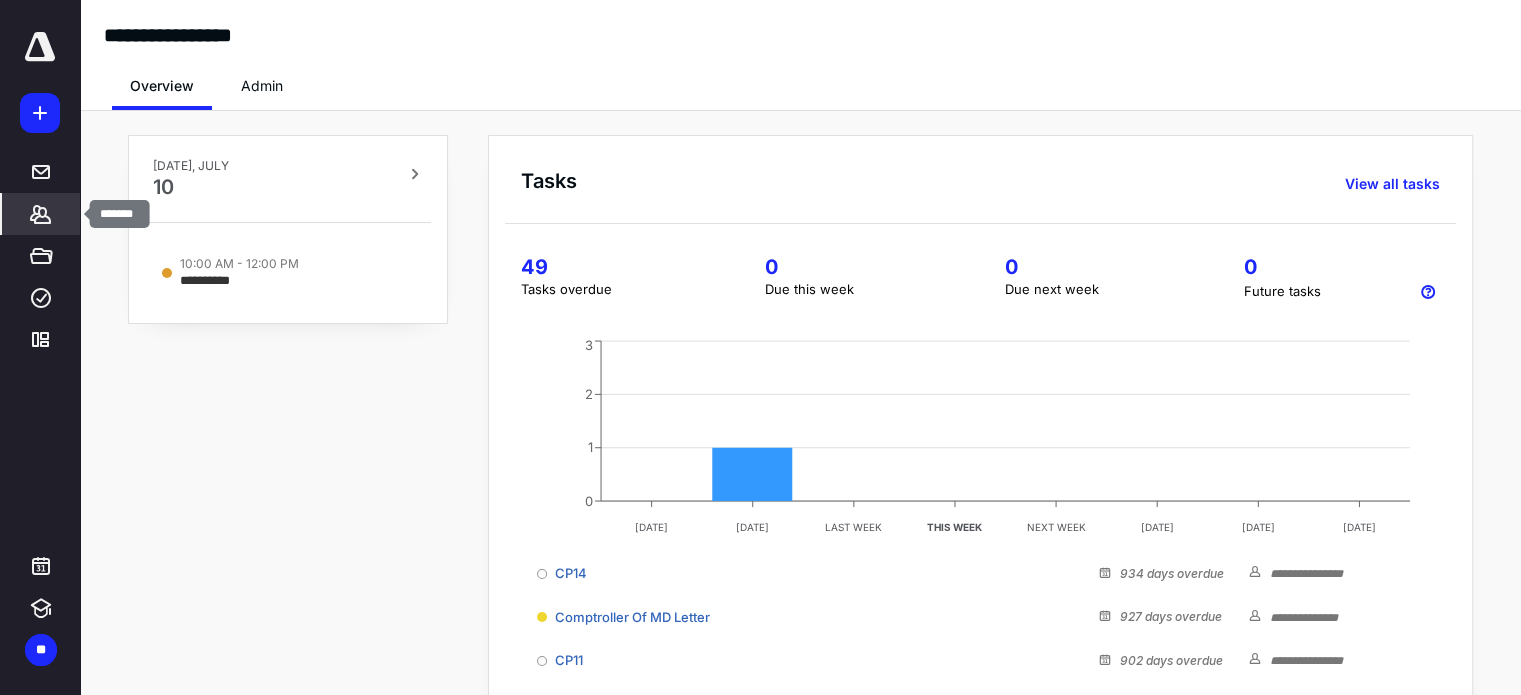 click on "*******" at bounding box center [41, 214] 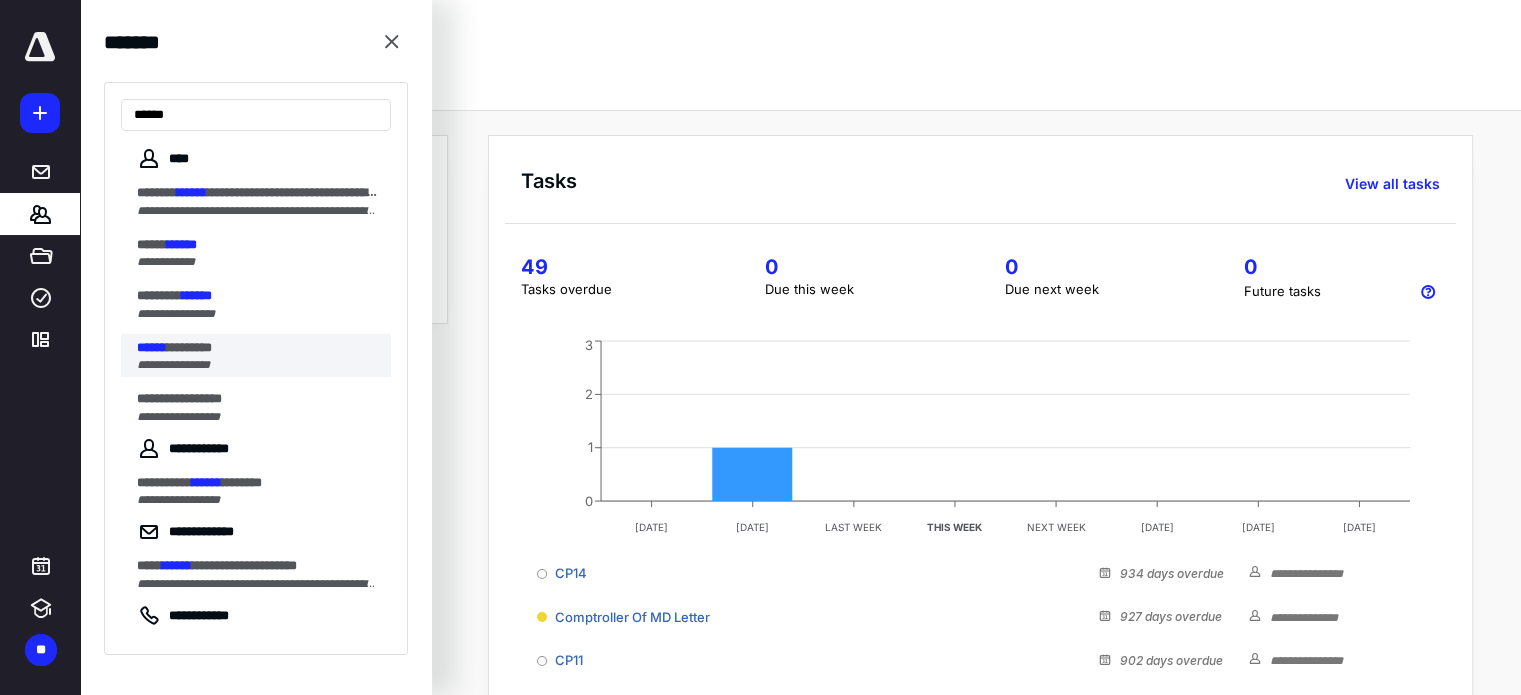 type on "******" 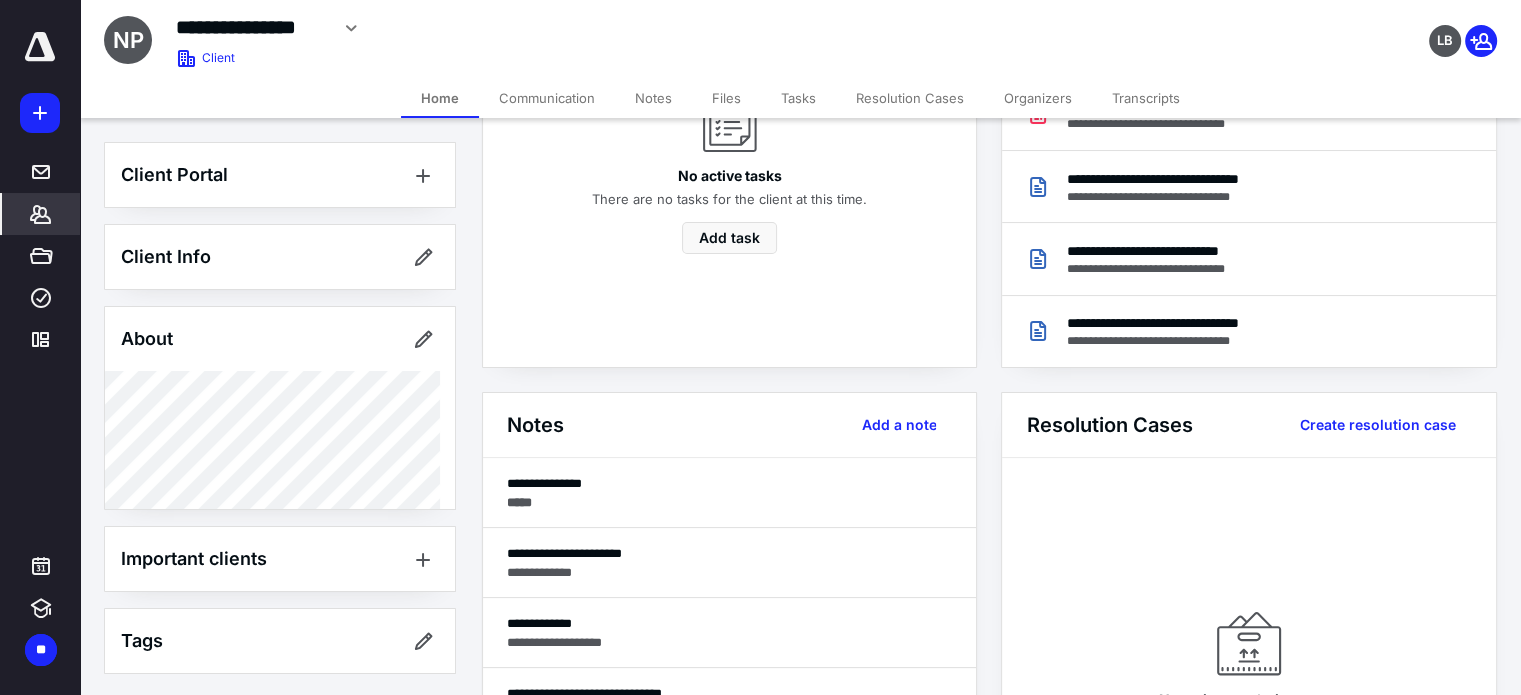 scroll, scrollTop: 400, scrollLeft: 0, axis: vertical 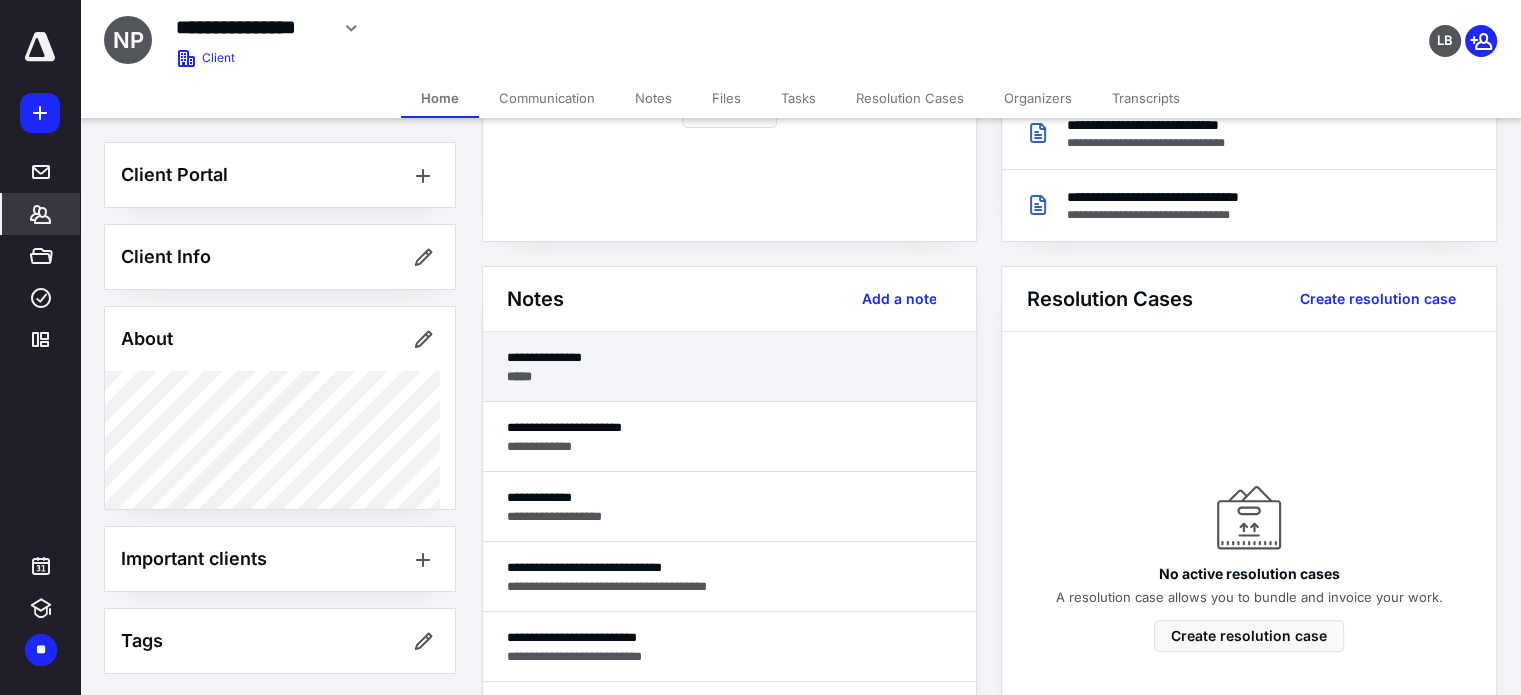 click on "*****" at bounding box center [729, 376] 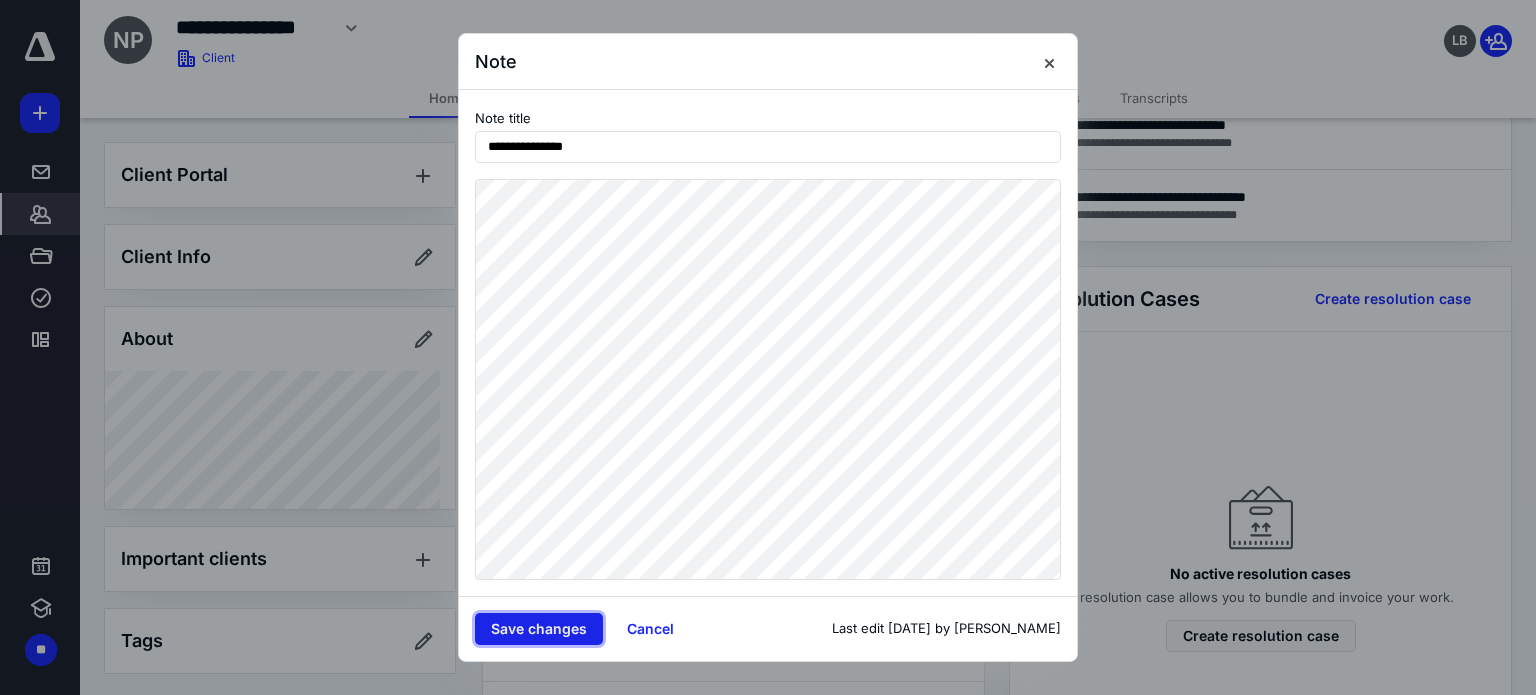click on "Save changes" at bounding box center (539, 629) 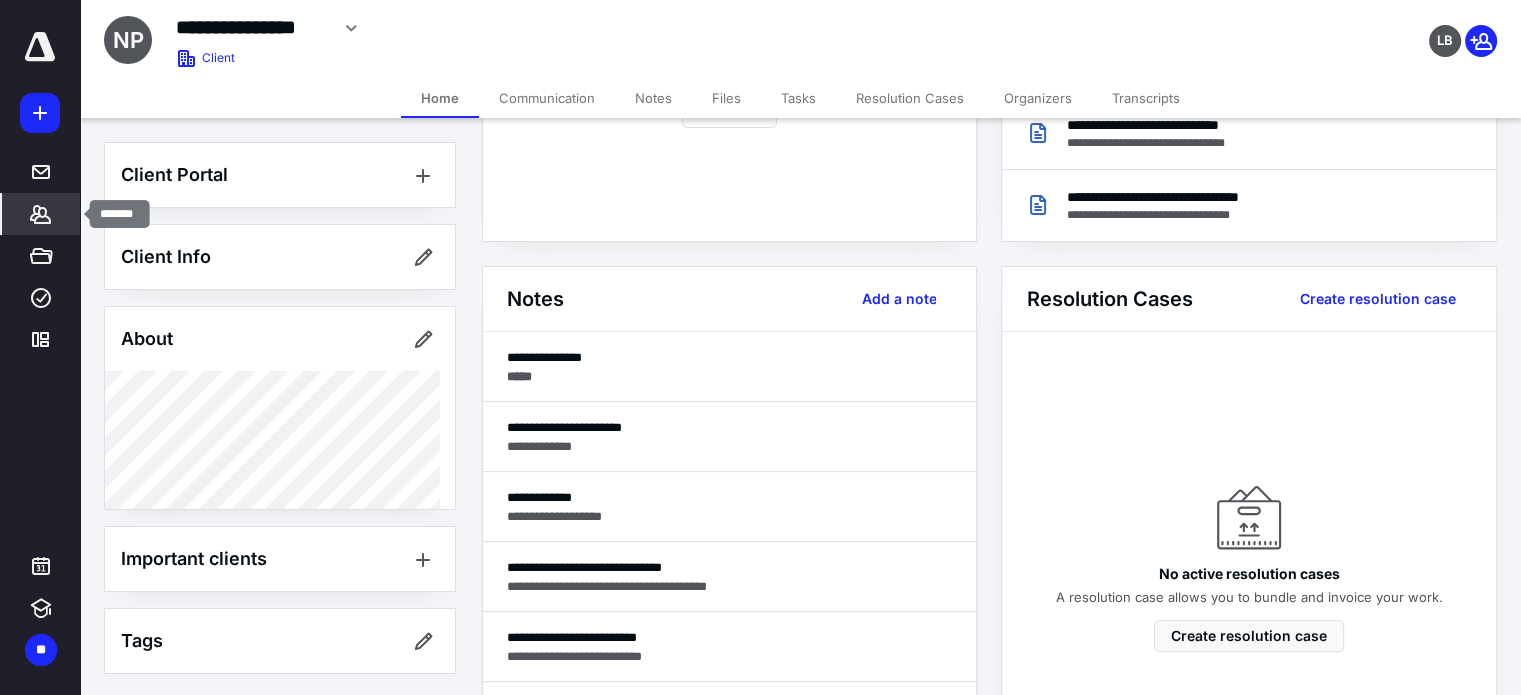 click on "*******" at bounding box center [41, 214] 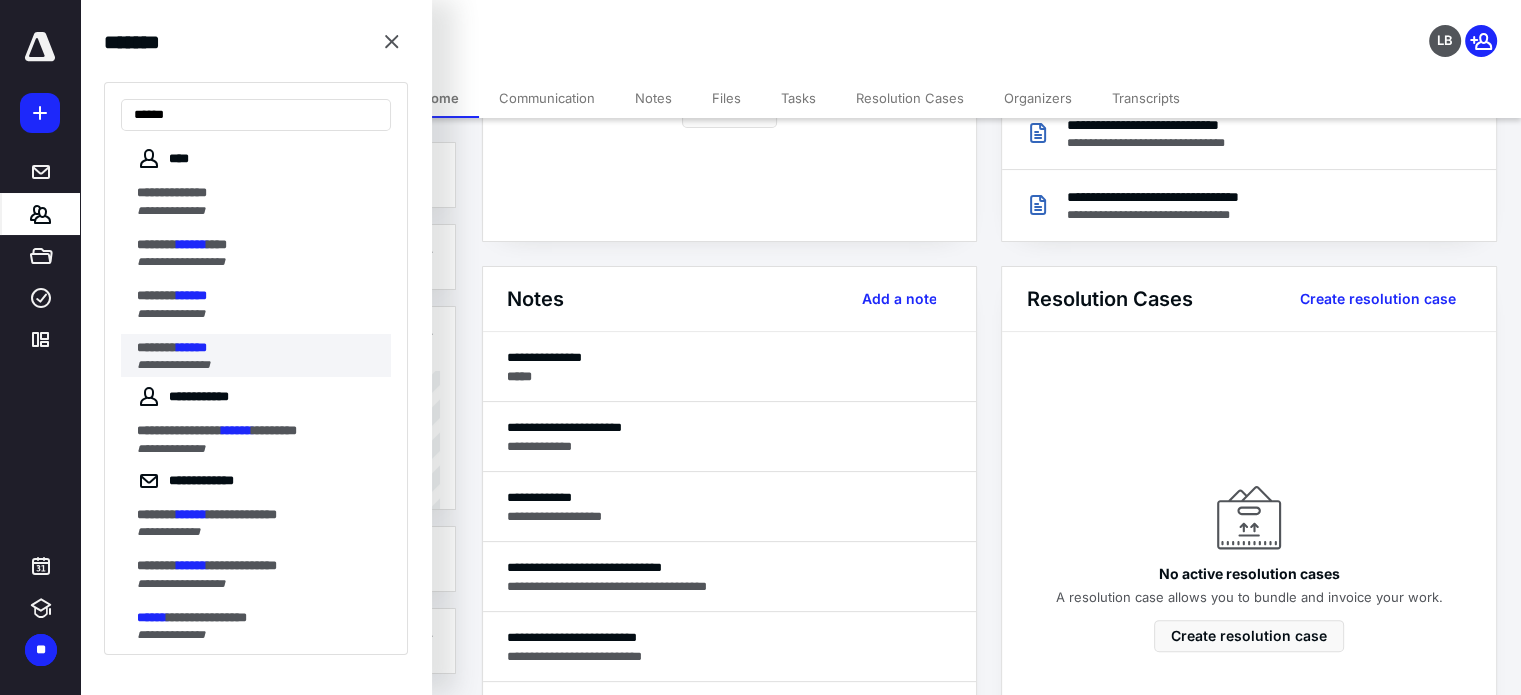 type on "******" 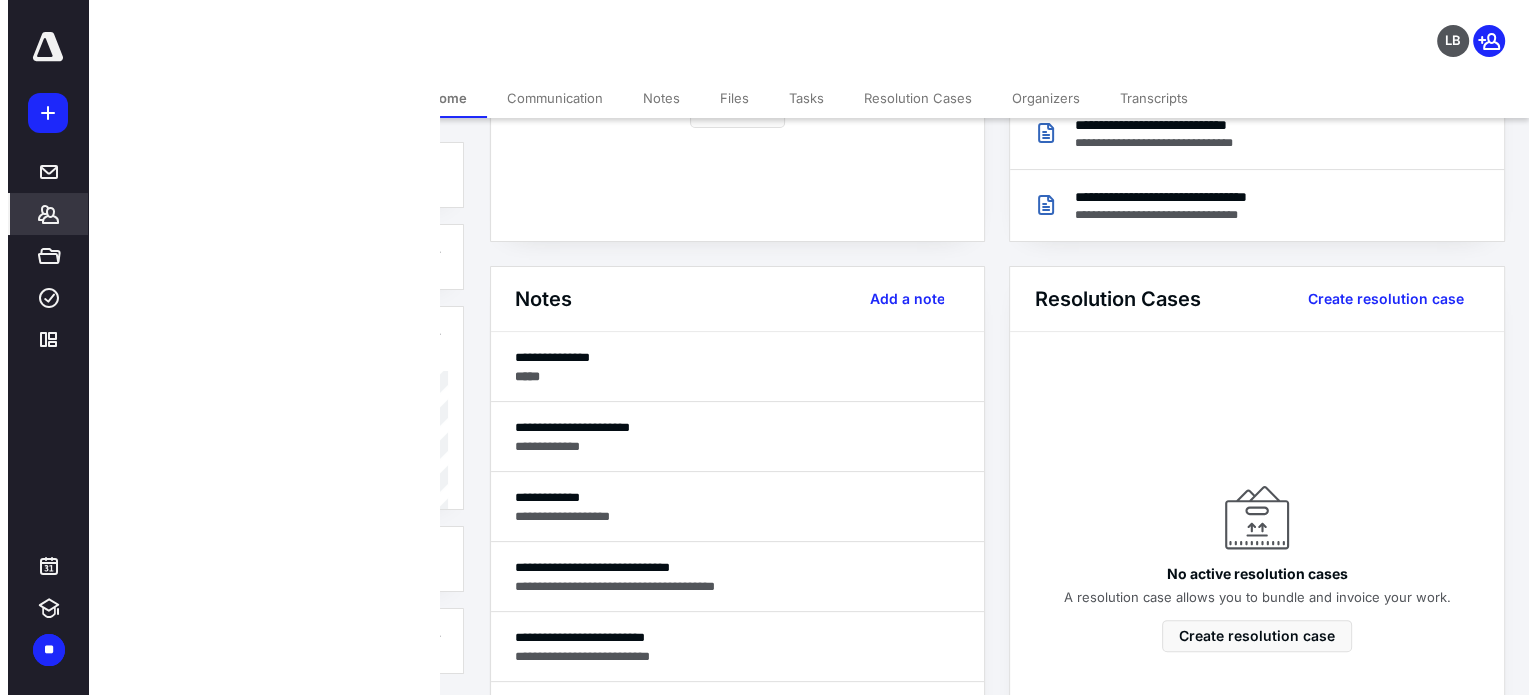 scroll, scrollTop: 0, scrollLeft: 0, axis: both 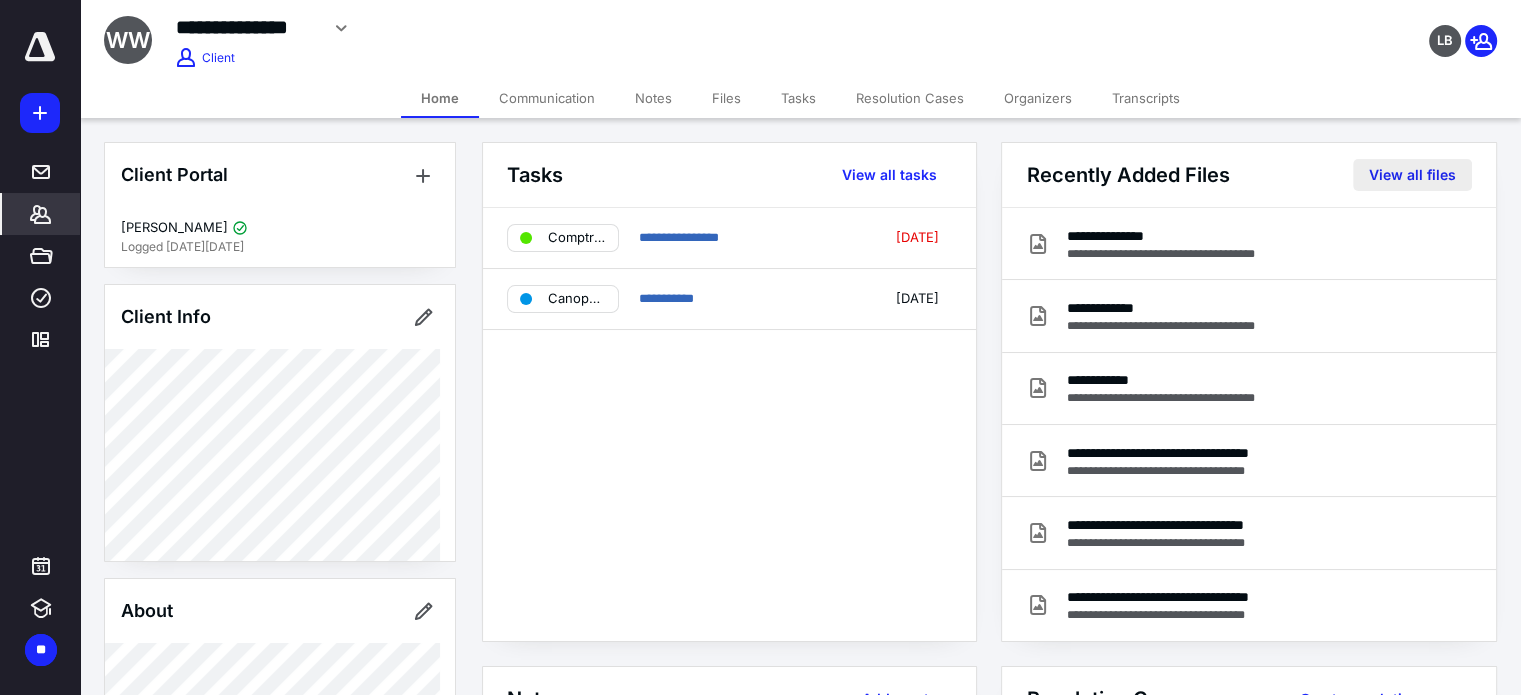 click on "View all files" at bounding box center (1412, 175) 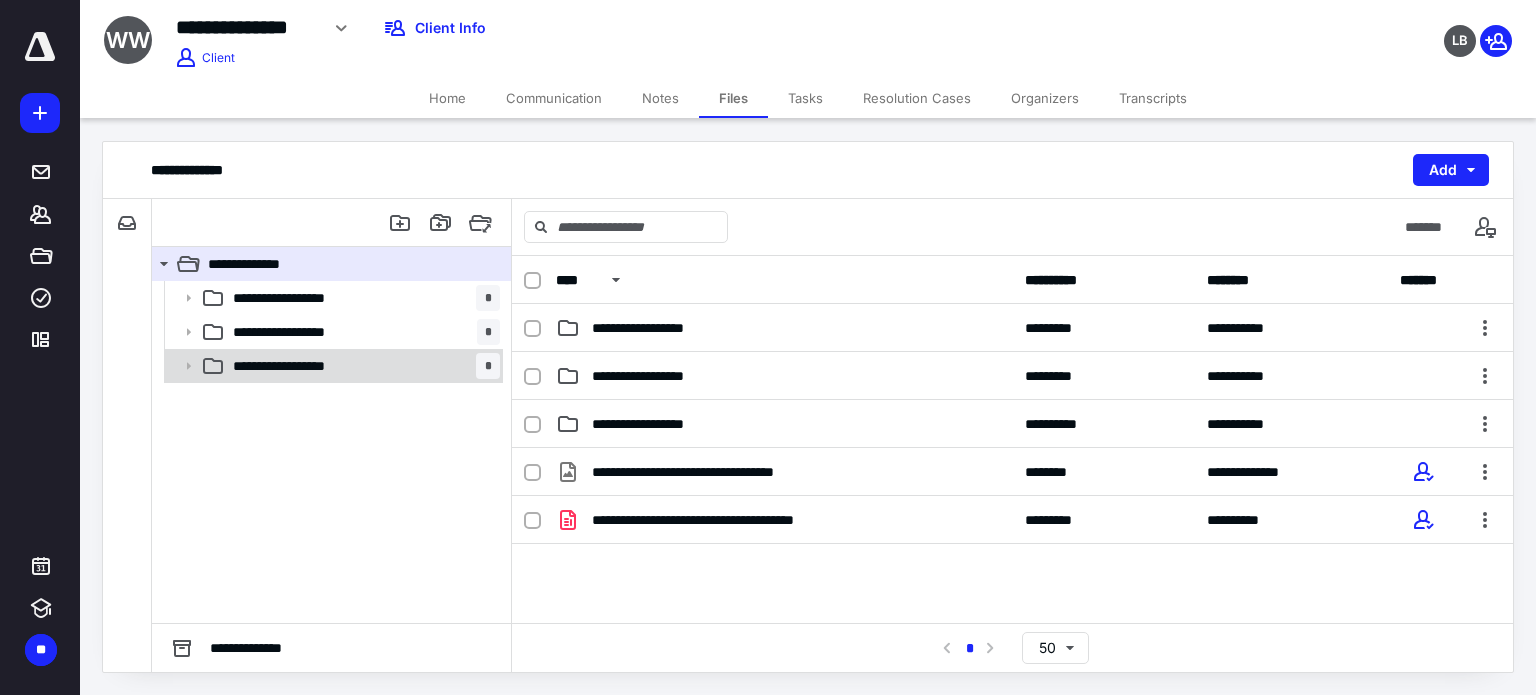 click on "**********" at bounding box center (303, 366) 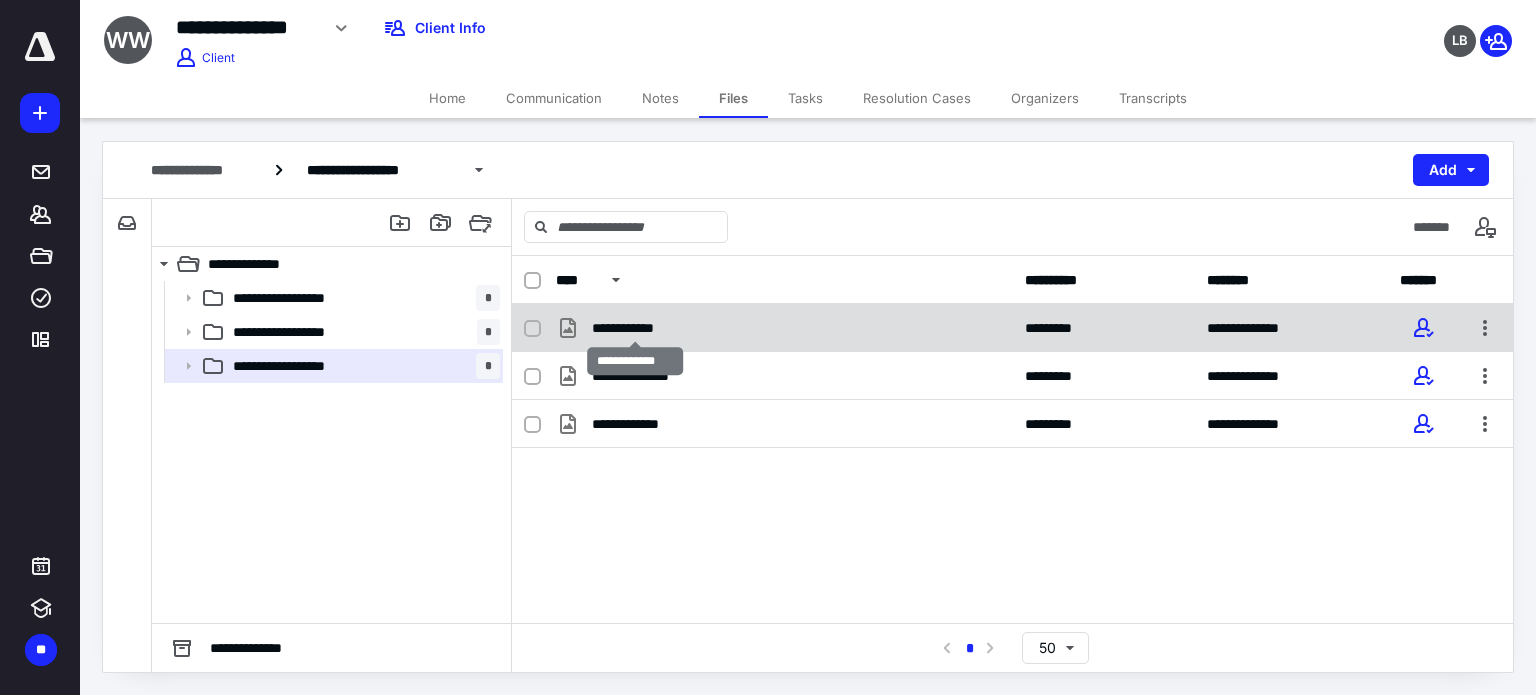 click on "**********" at bounding box center [636, 328] 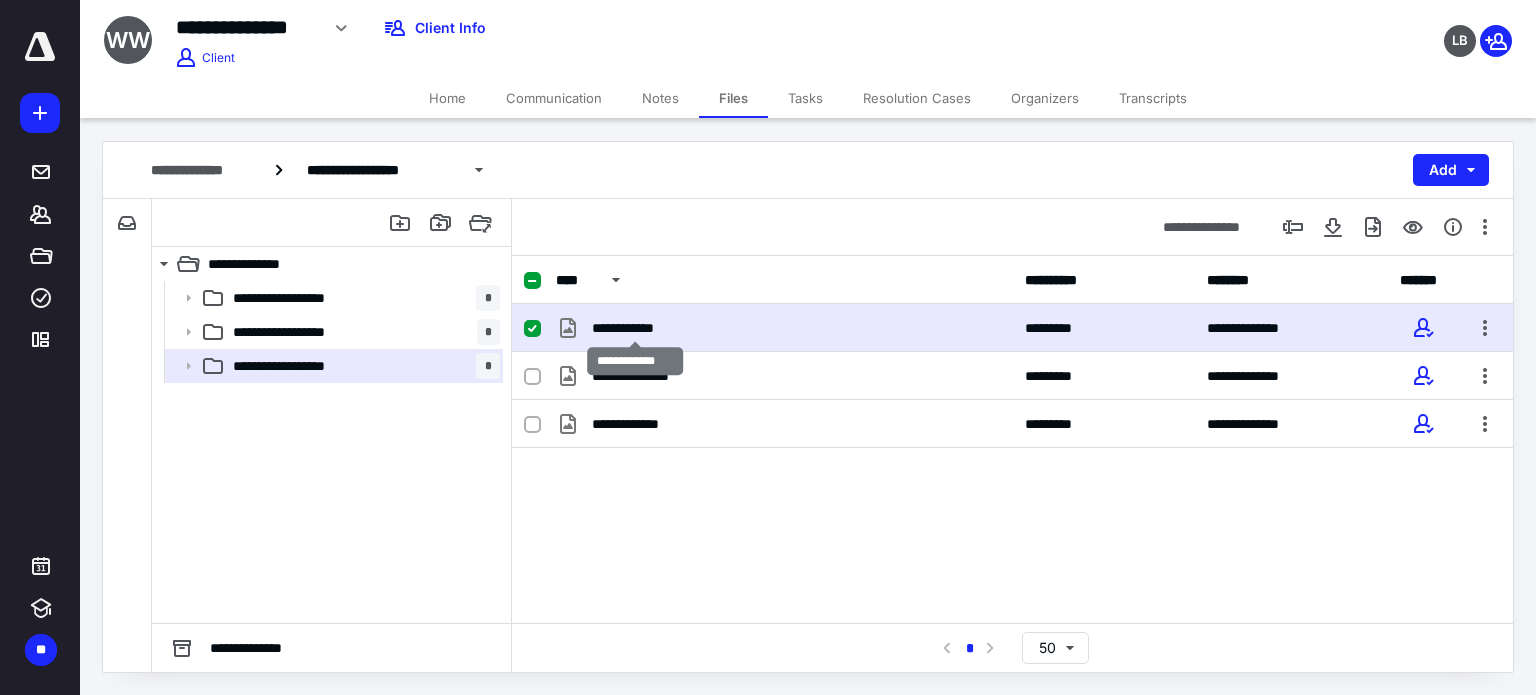 click on "**********" at bounding box center (636, 328) 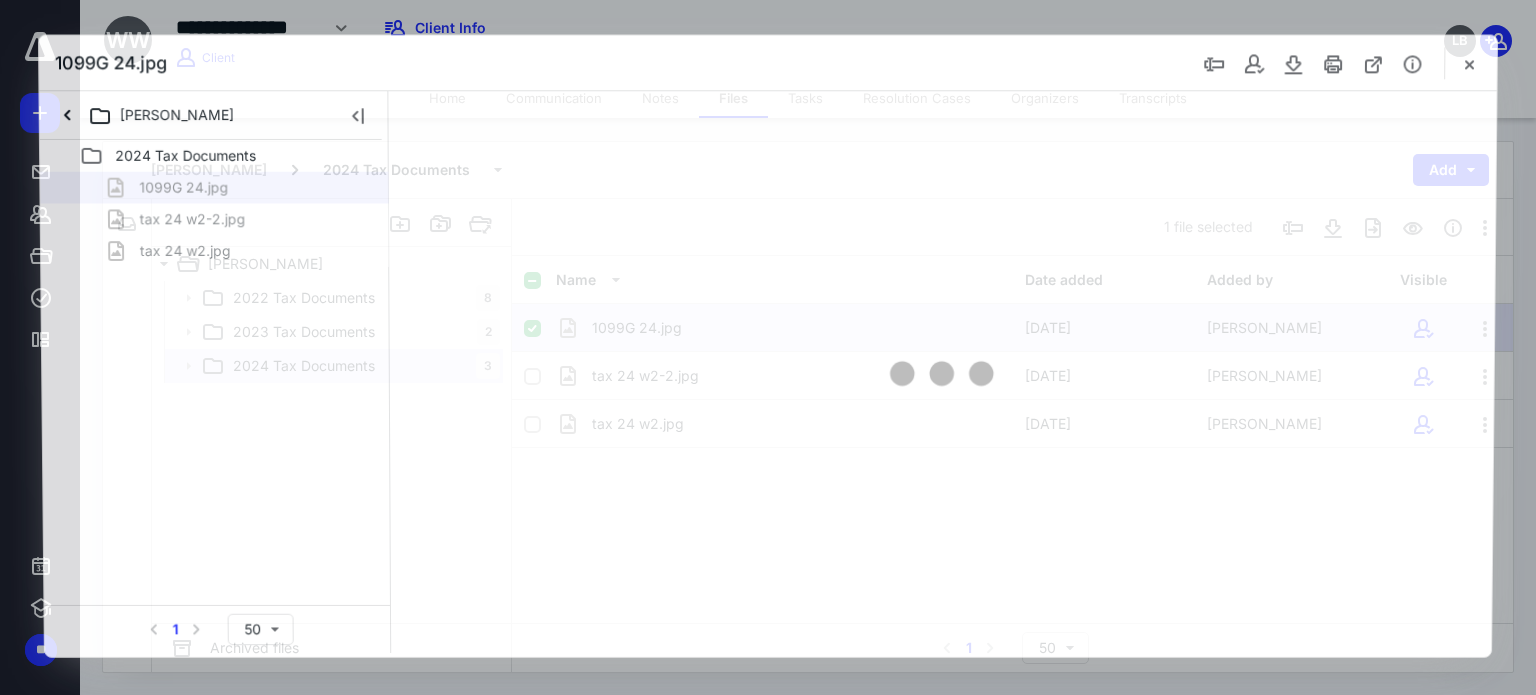 scroll, scrollTop: 0, scrollLeft: 0, axis: both 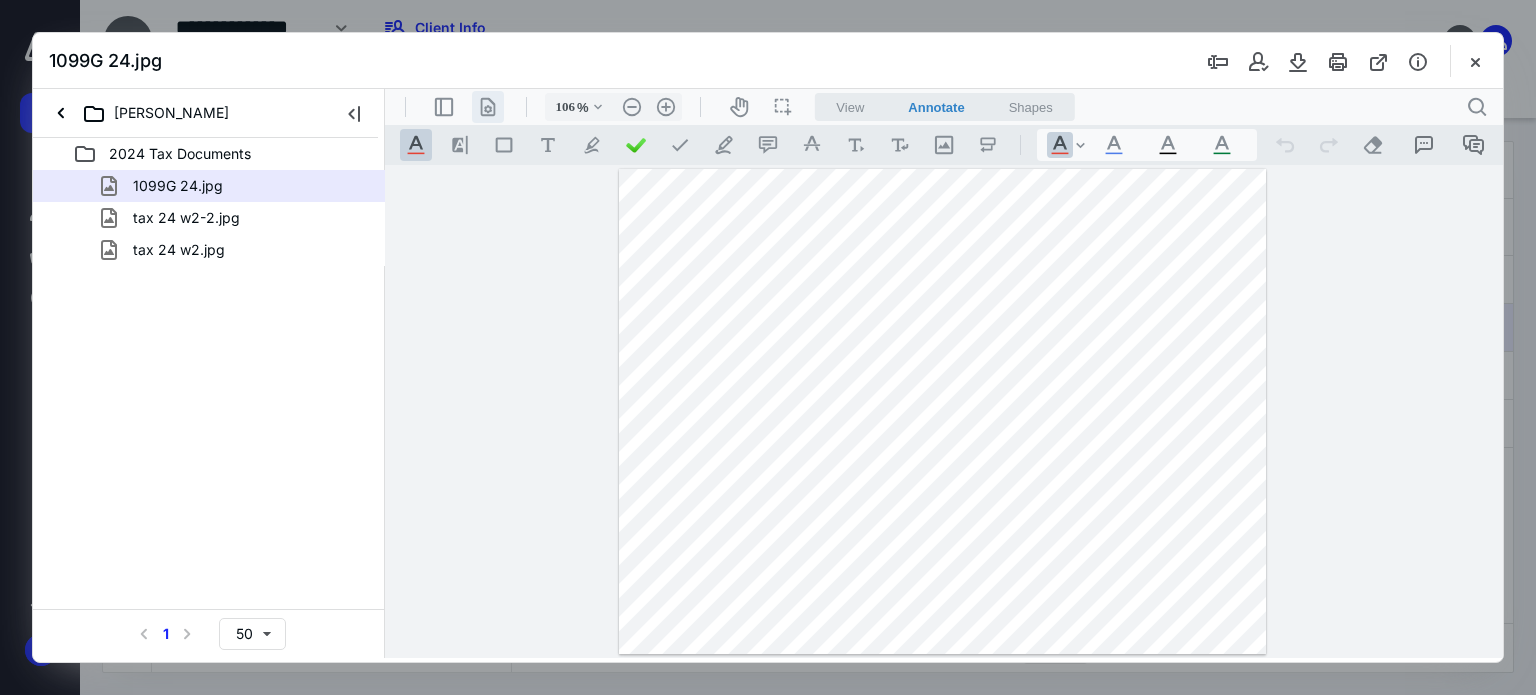 click on ".cls-1{fill:#abb0c4;} icon - header - page manipulation - line" at bounding box center (488, 107) 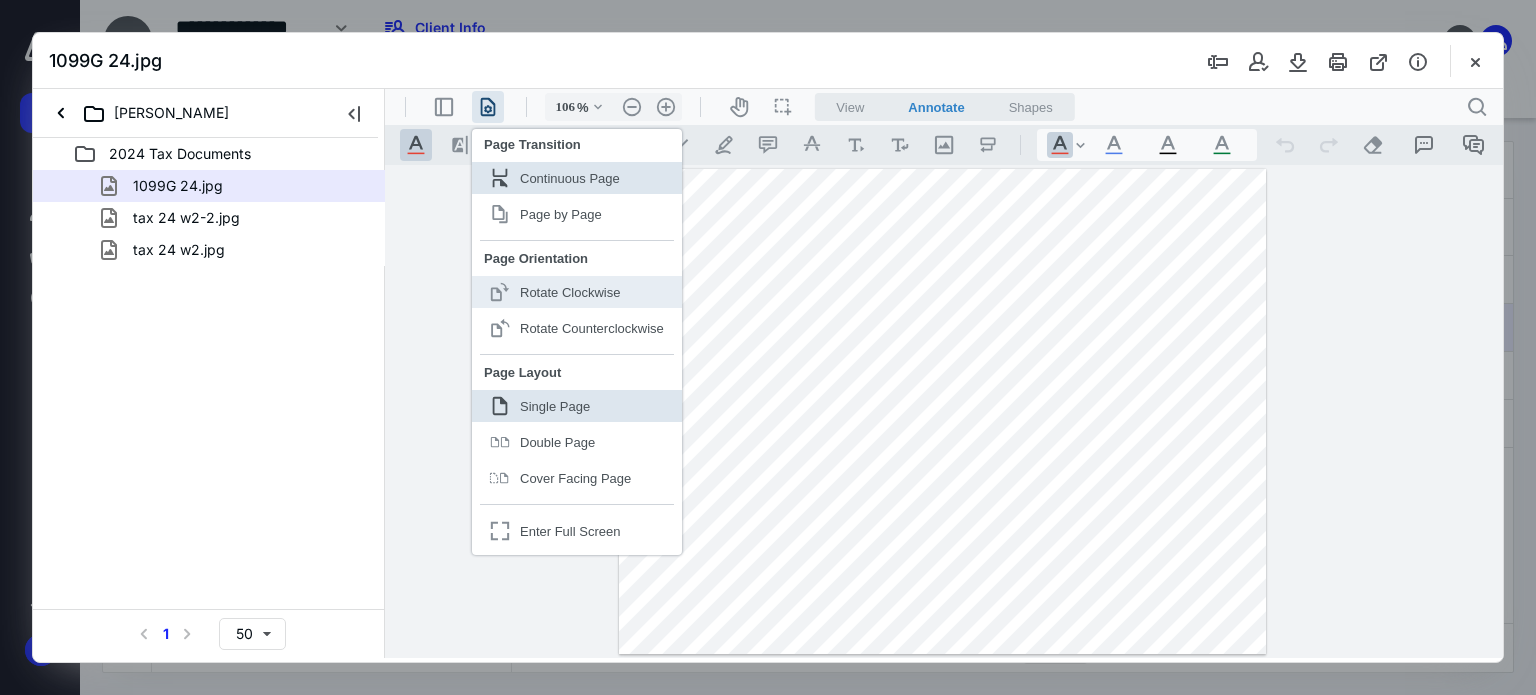 click on ".cls-1{fill:#abb0c4;} icon - header - page manipulation - page rotation - clockwise - line Rotate Clockwise" at bounding box center (577, 292) 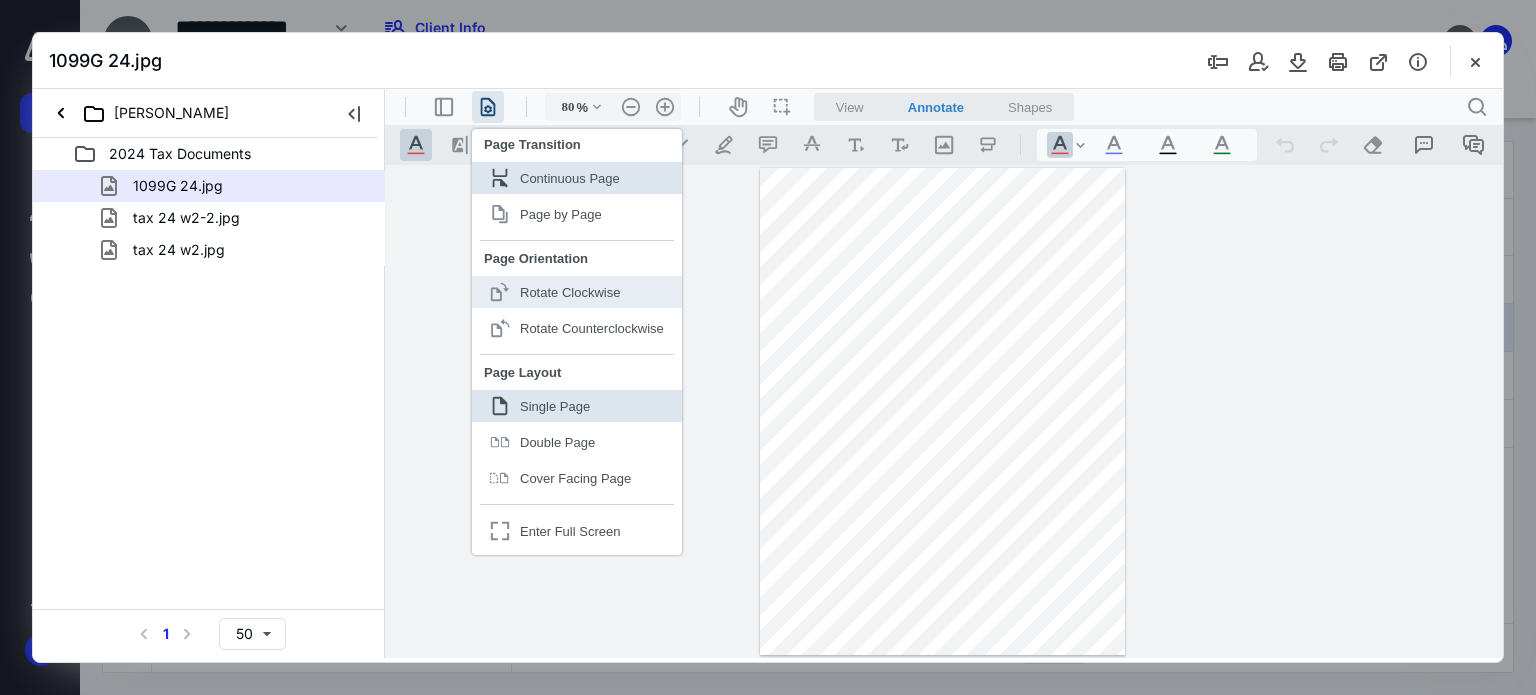 click on ".cls-1{fill:#abb0c4;} icon - header - page manipulation - page rotation - clockwise - line Rotate Clockwise" at bounding box center (577, 292) 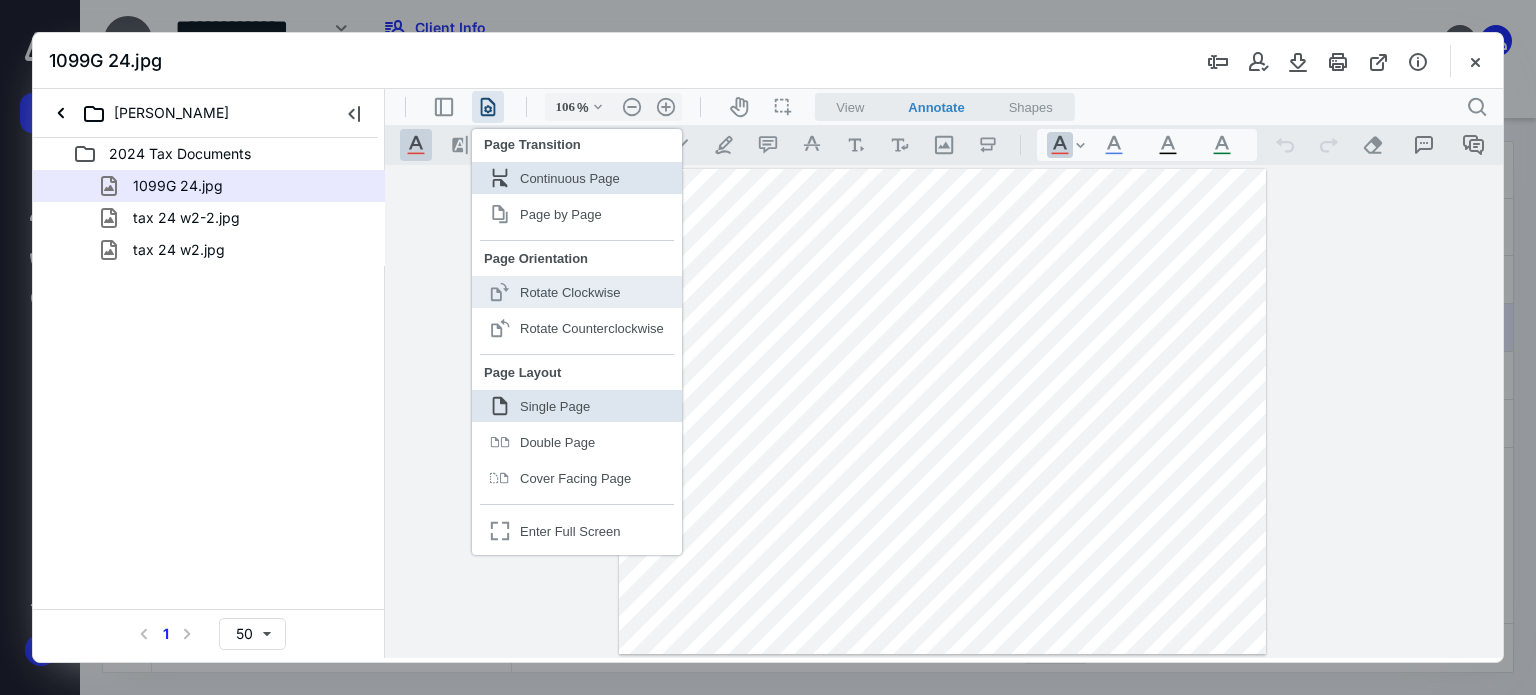 click on ".cls-1{fill:#abb0c4;} icon - header - page manipulation - page rotation - clockwise - line Rotate Clockwise" at bounding box center [577, 292] 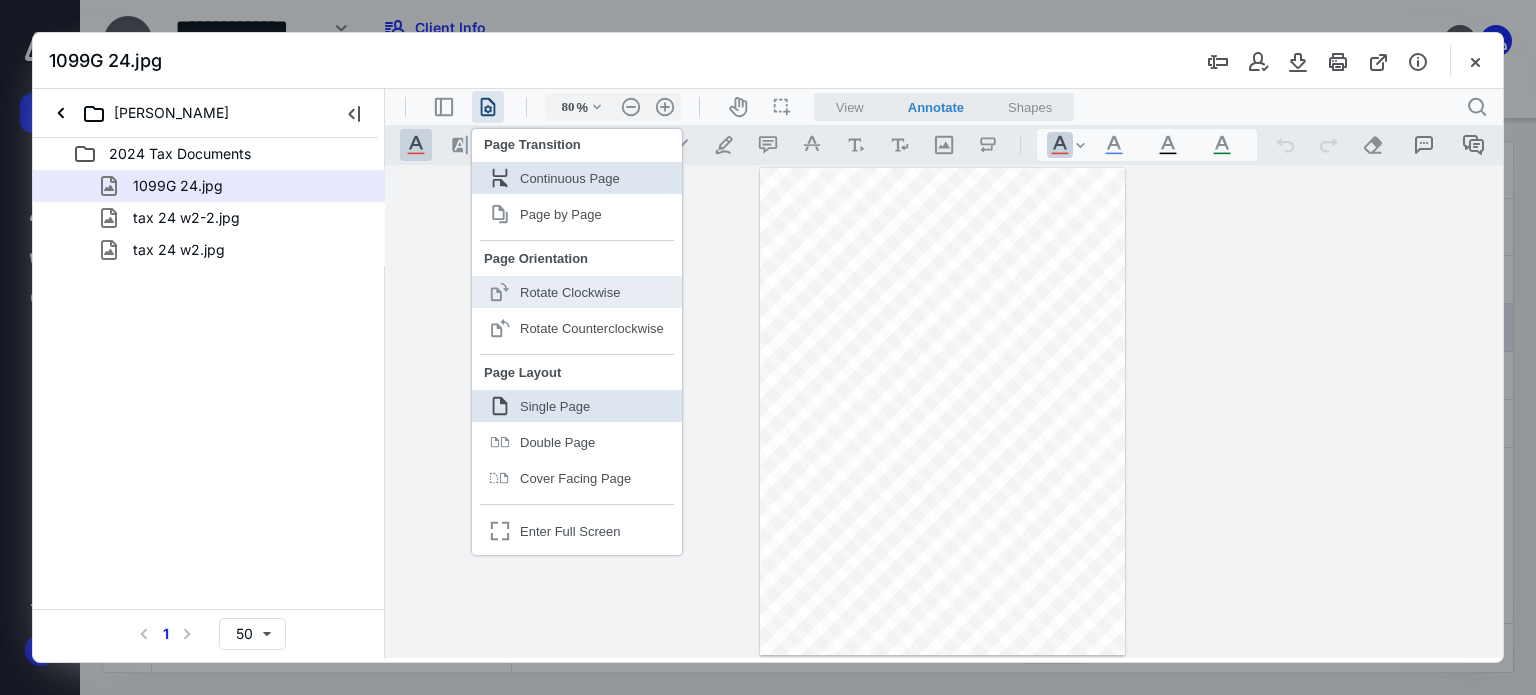 click on ".cls-1{fill:#abb0c4;} icon - header - page manipulation - page rotation - clockwise - line Rotate Clockwise" at bounding box center [577, 292] 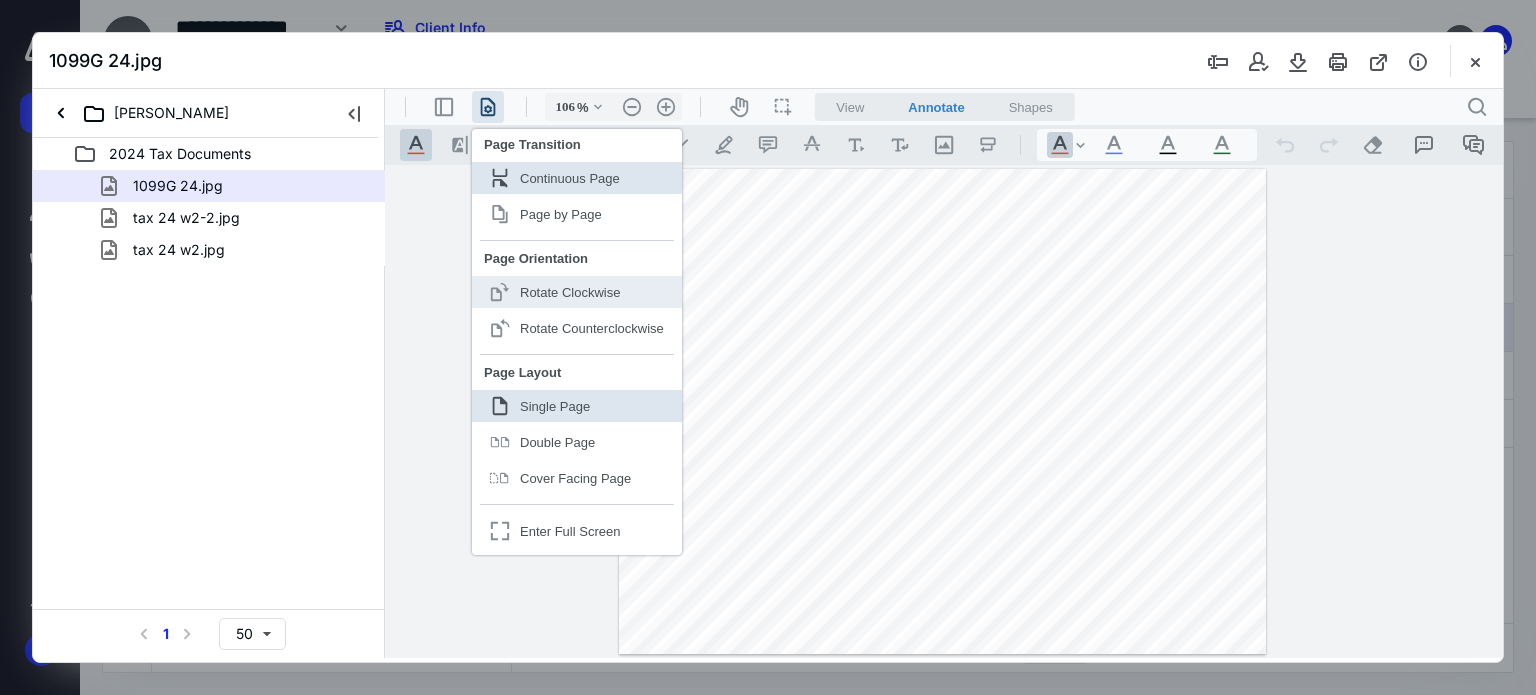 click on ".cls-1{fill:#abb0c4;} icon - header - page manipulation - page rotation - clockwise - line Rotate Clockwise" at bounding box center (577, 292) 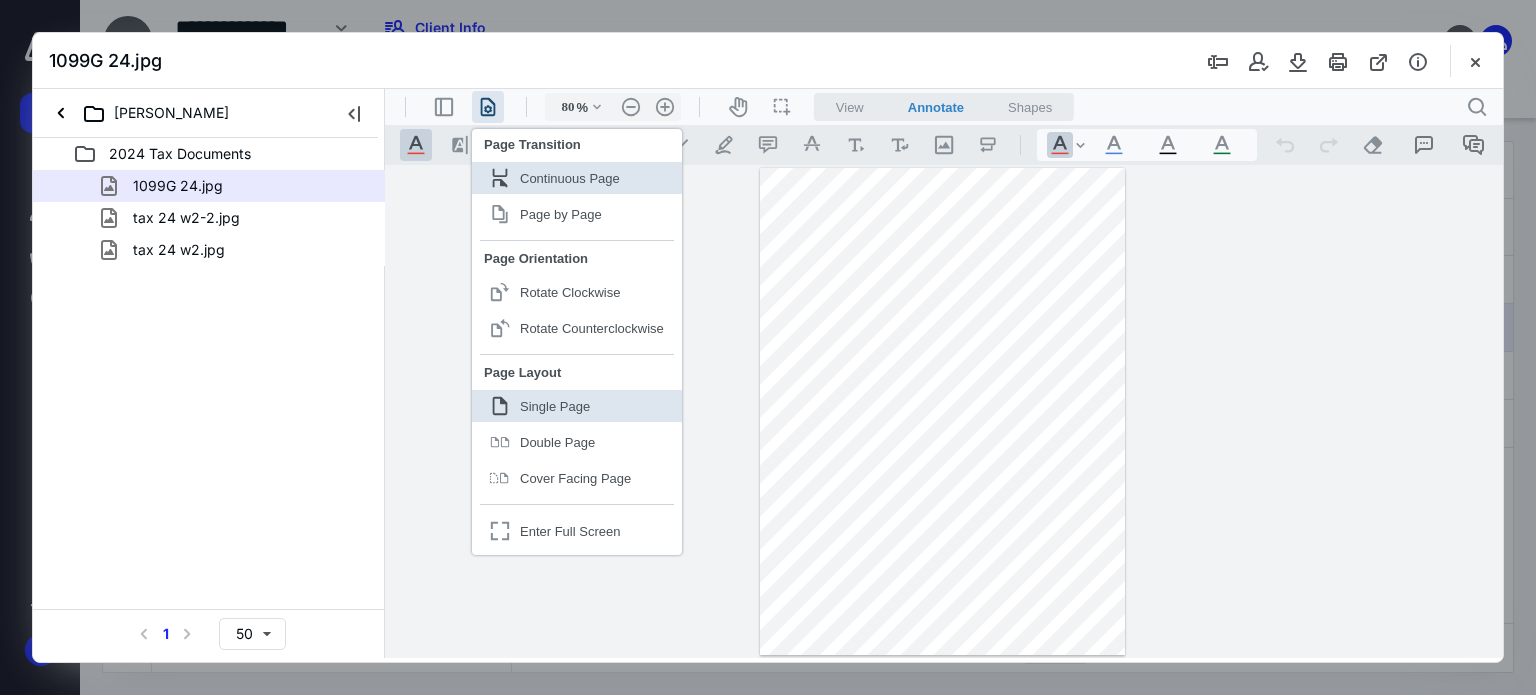 click on "**********" at bounding box center (944, 412) 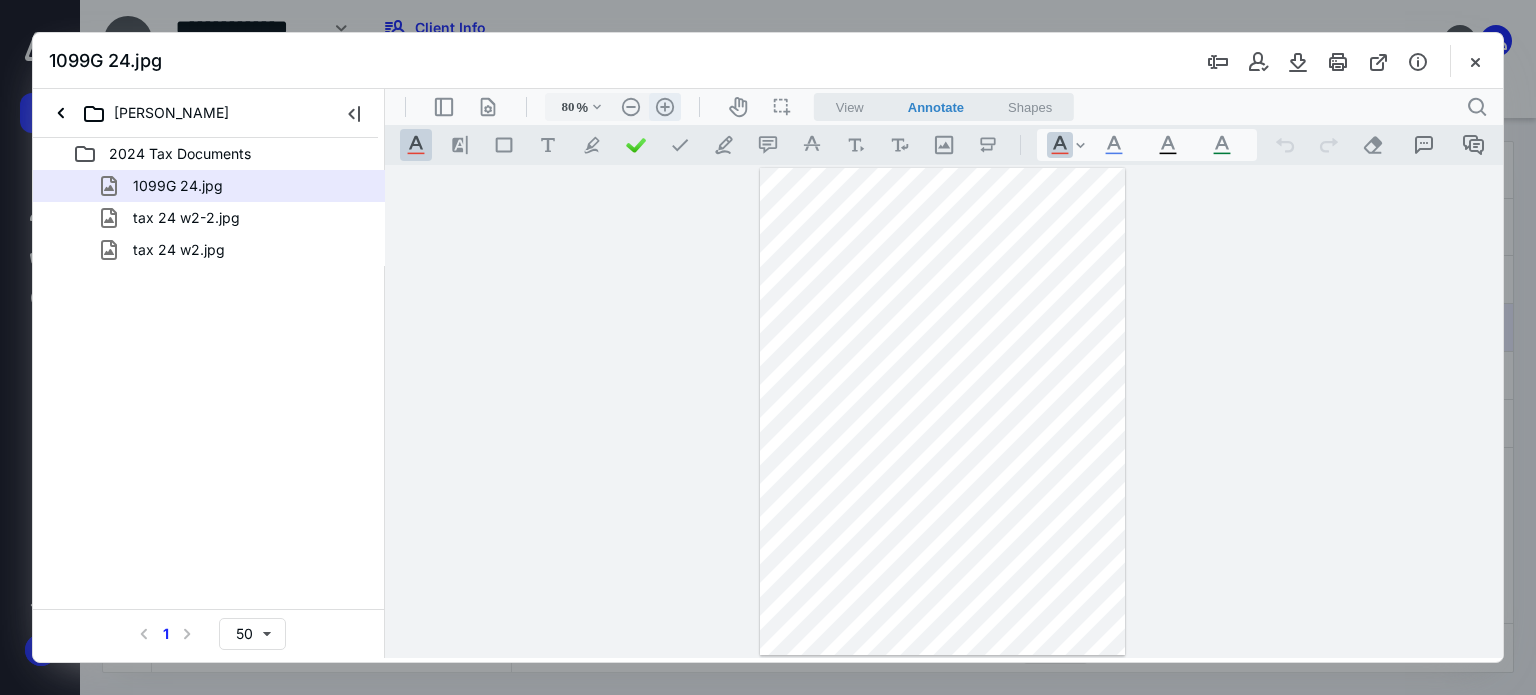 click on ".cls-1{fill:#abb0c4;} icon - header - zoom - in - line" at bounding box center (665, 107) 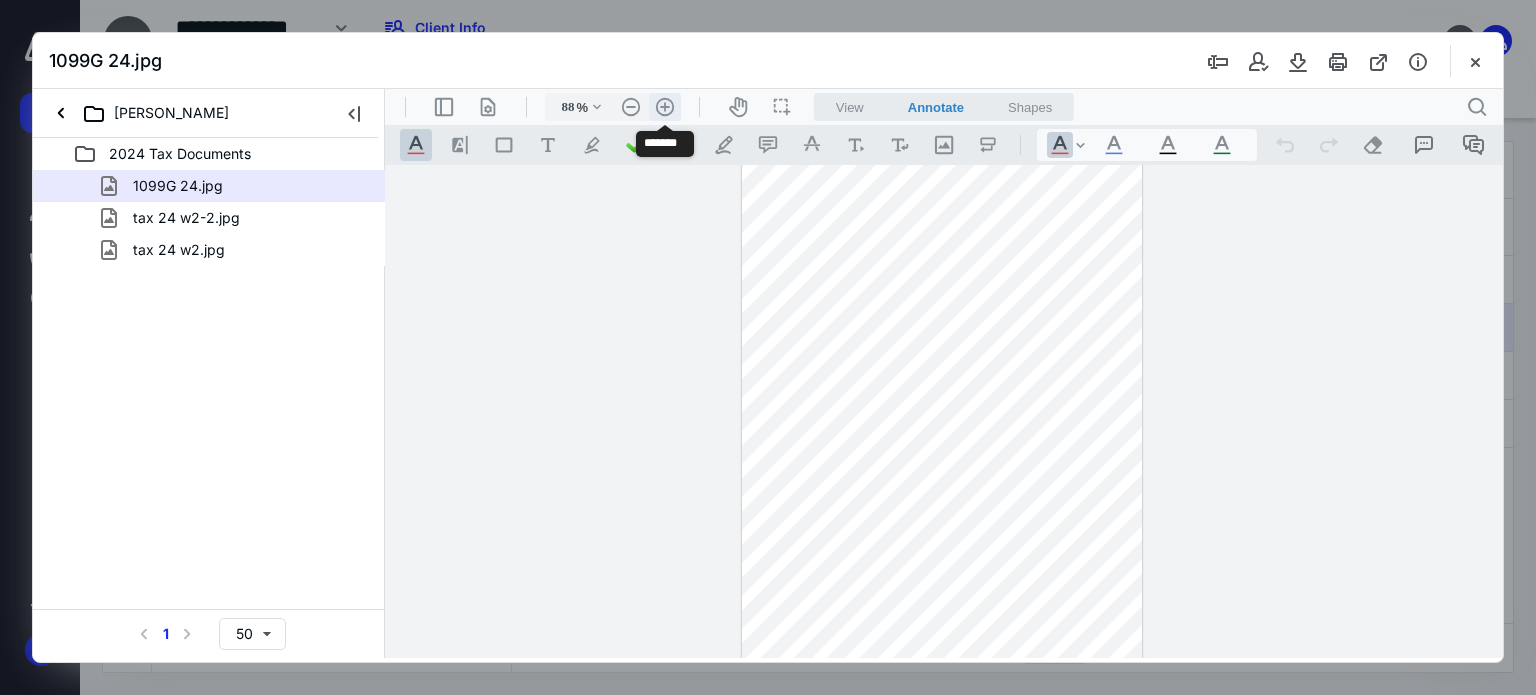 click on ".cls-1{fill:#abb0c4;} icon - header - zoom - in - line" at bounding box center (665, 107) 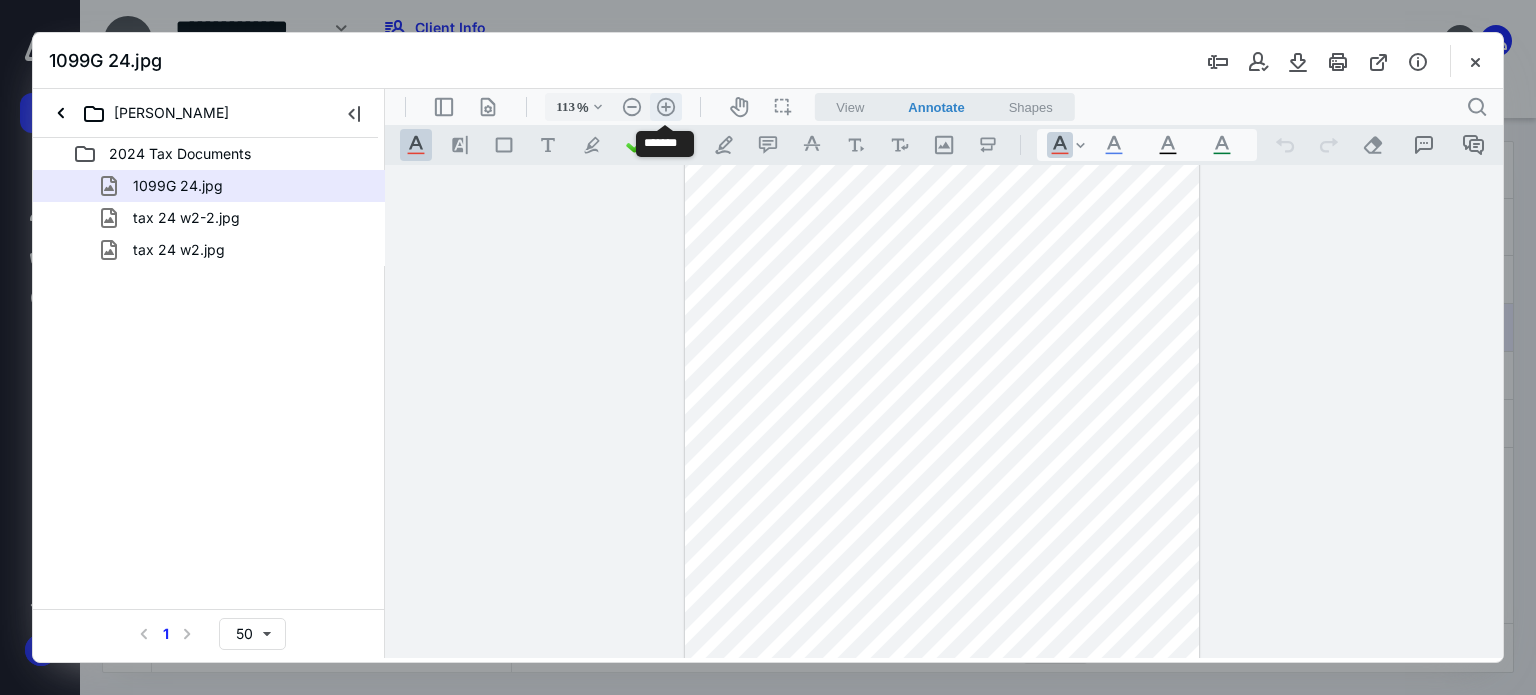 click on ".cls-1{fill:#abb0c4;} icon - header - zoom - in - line" at bounding box center (666, 107) 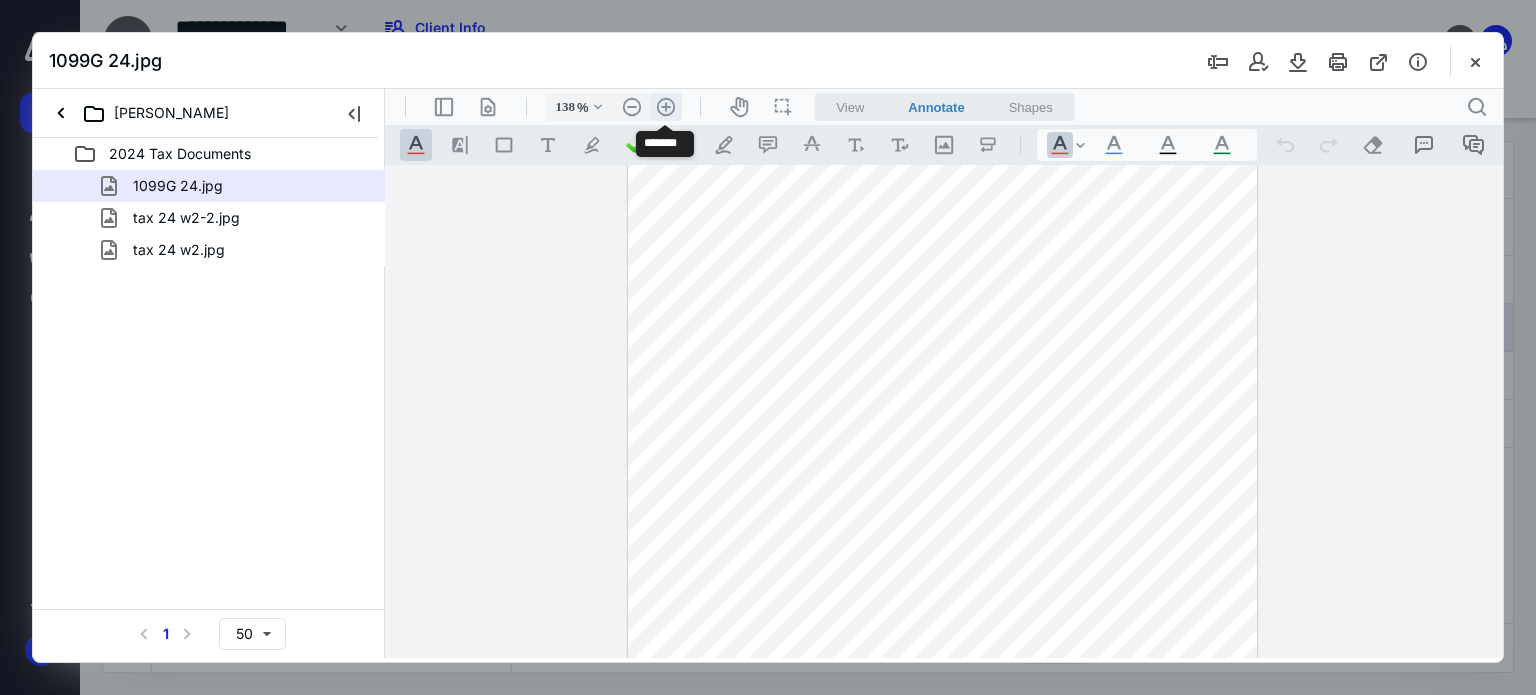 click on ".cls-1{fill:#abb0c4;} icon - header - zoom - in - line" at bounding box center [666, 107] 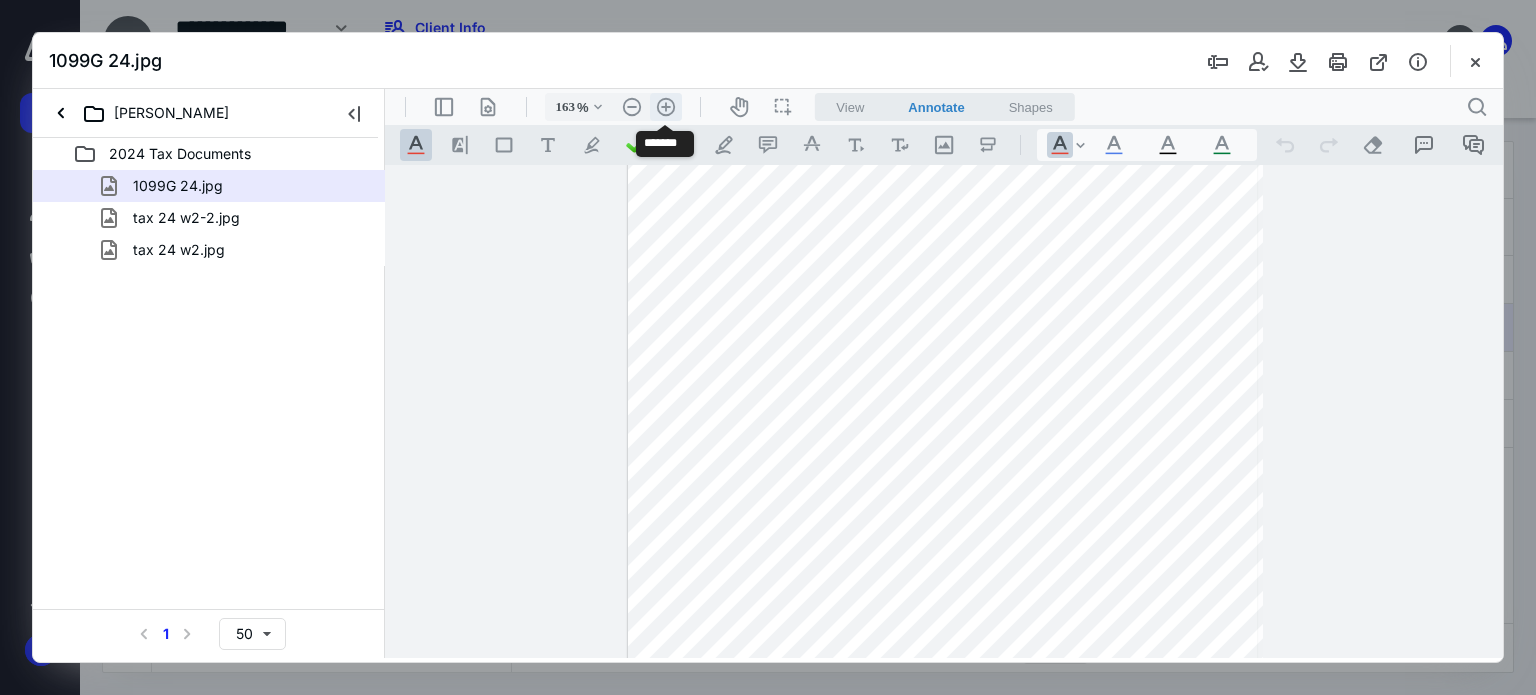 scroll, scrollTop: 216, scrollLeft: 0, axis: vertical 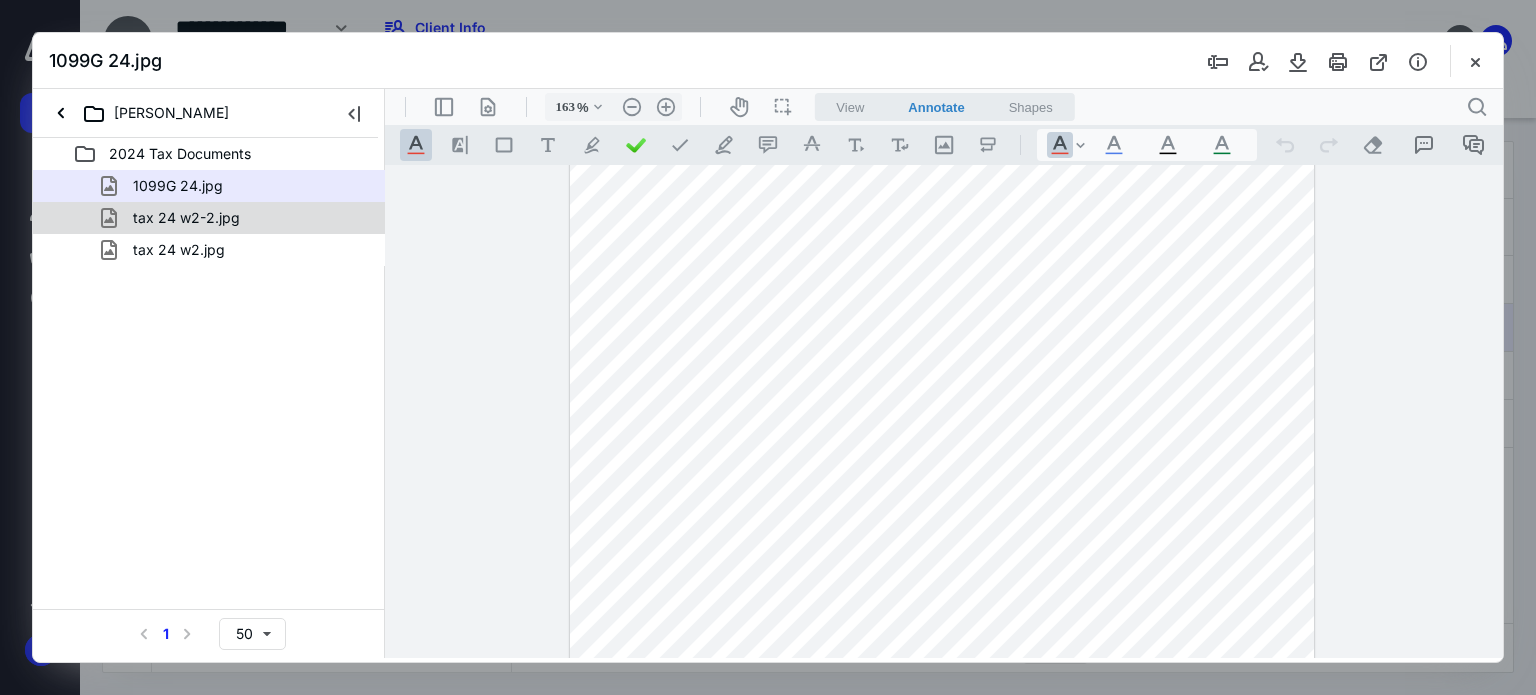 click on "tax 24 w2-2.jpg" at bounding box center [186, 218] 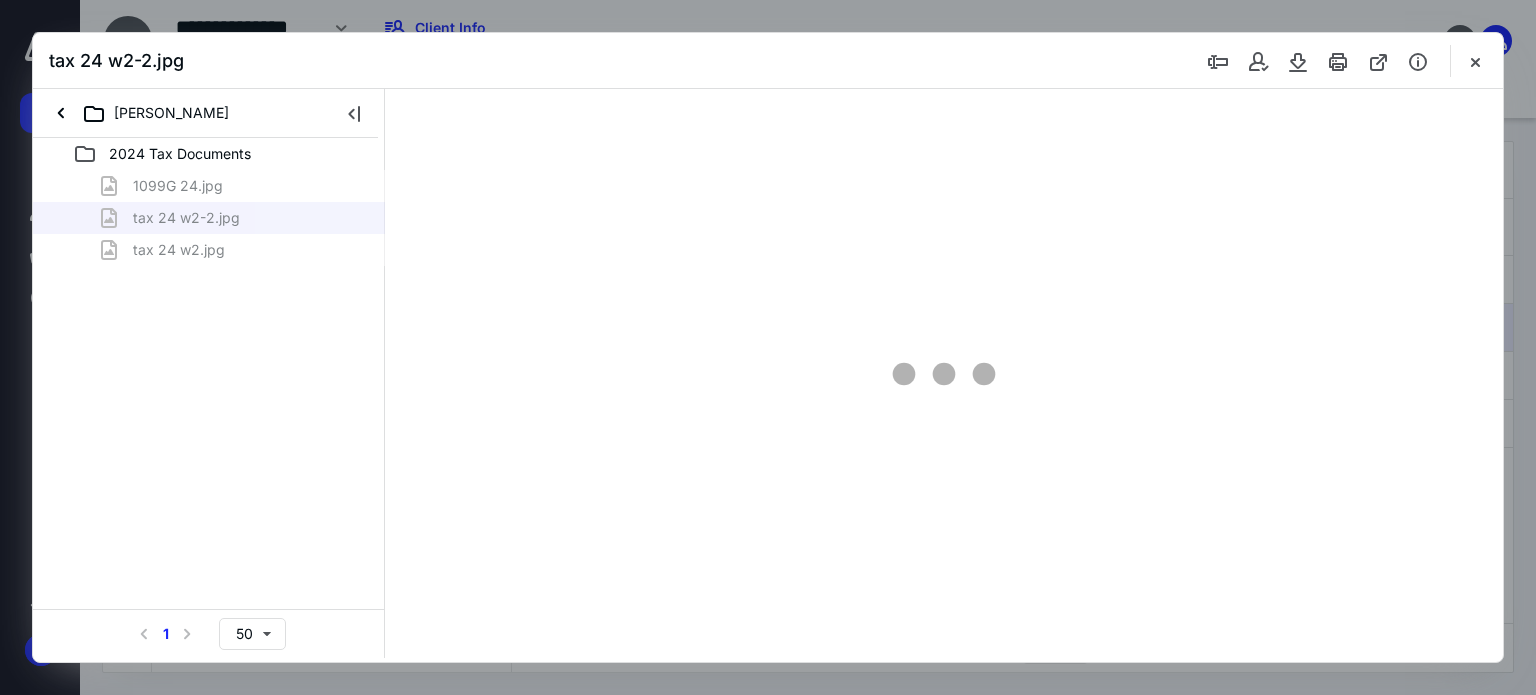 scroll, scrollTop: 0, scrollLeft: 0, axis: both 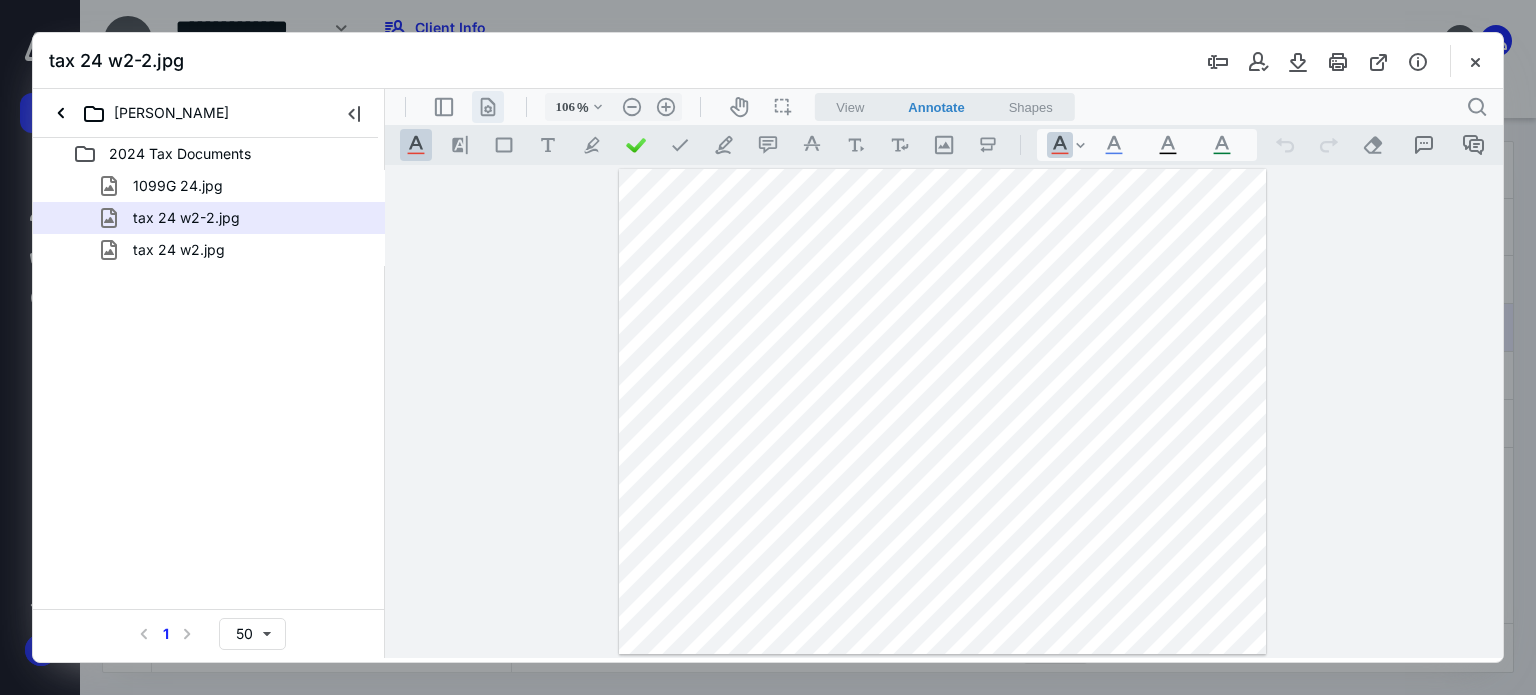 click on ".cls-1{fill:#abb0c4;} icon - header - page manipulation - line" at bounding box center [488, 107] 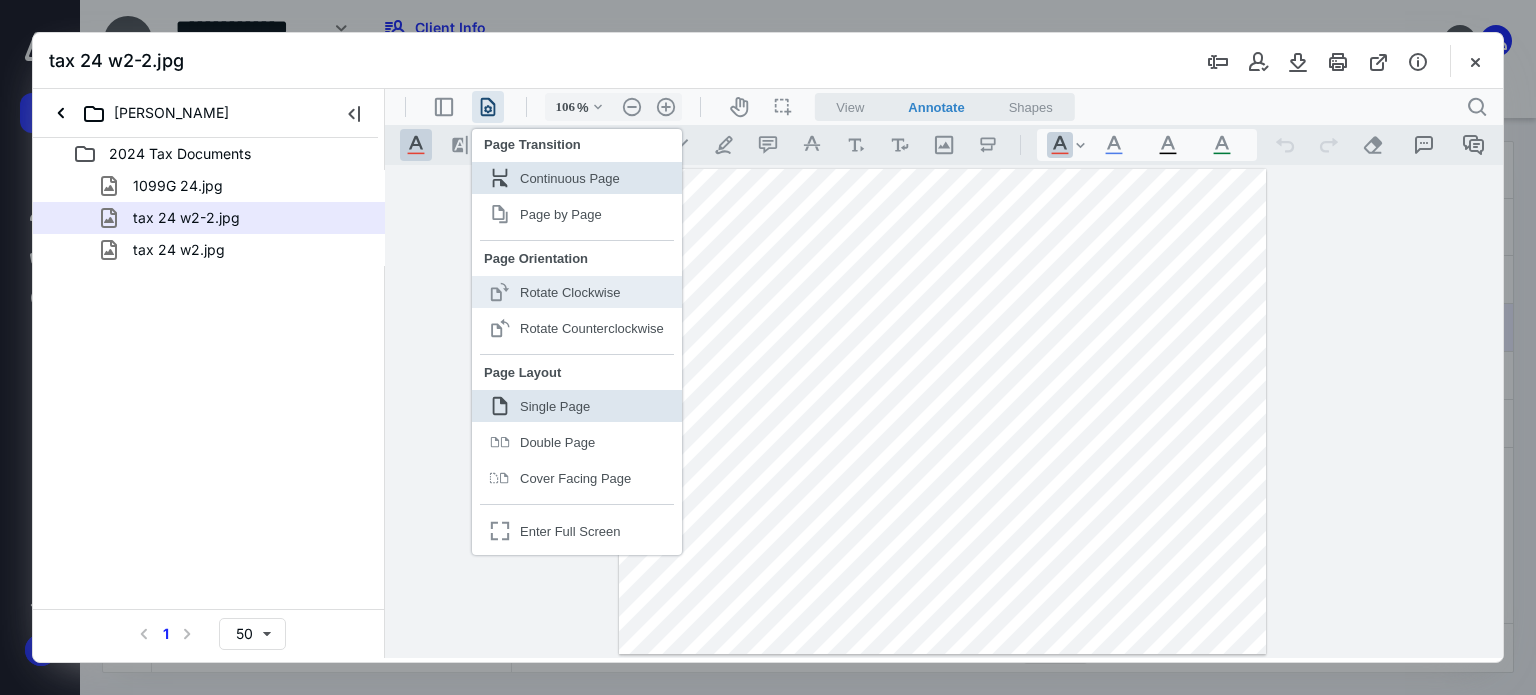 click on "Rotate Clockwise" at bounding box center [570, 292] 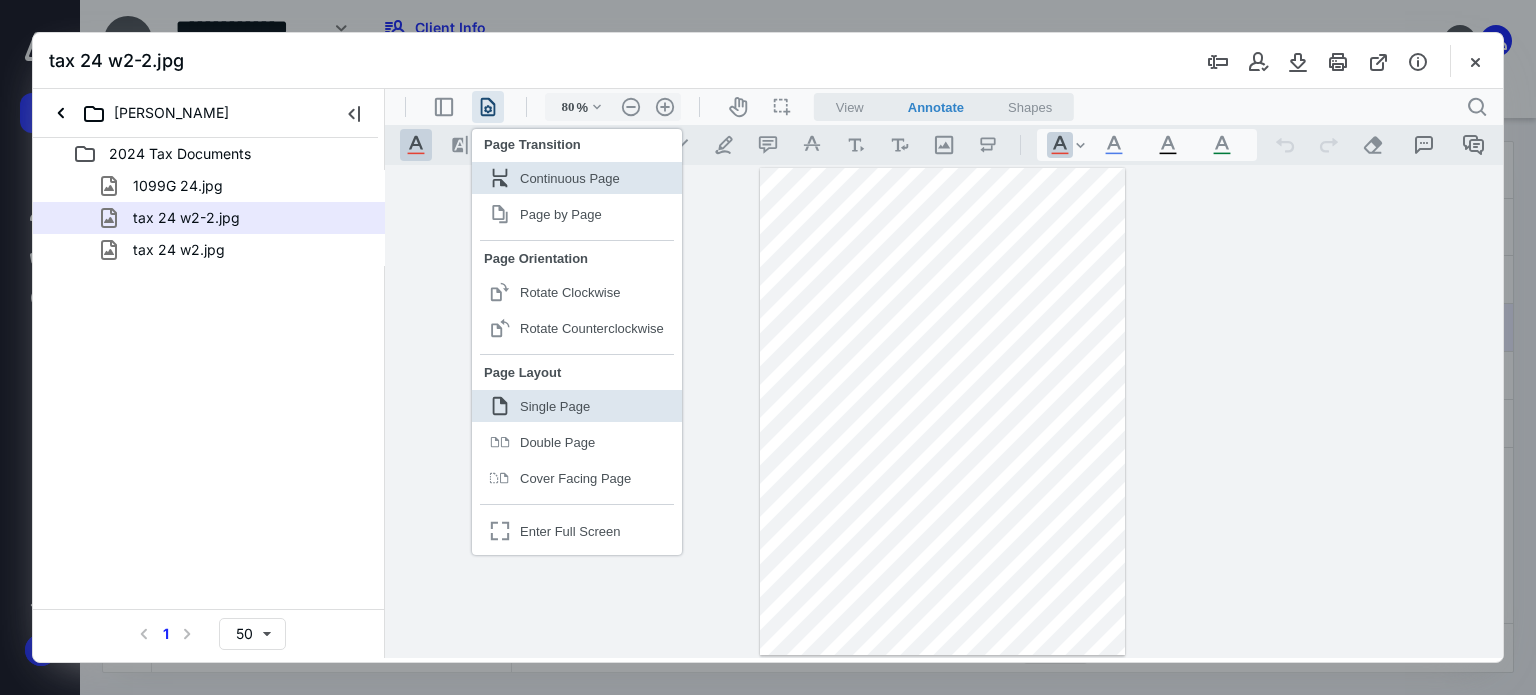 click on "**********" at bounding box center [944, 412] 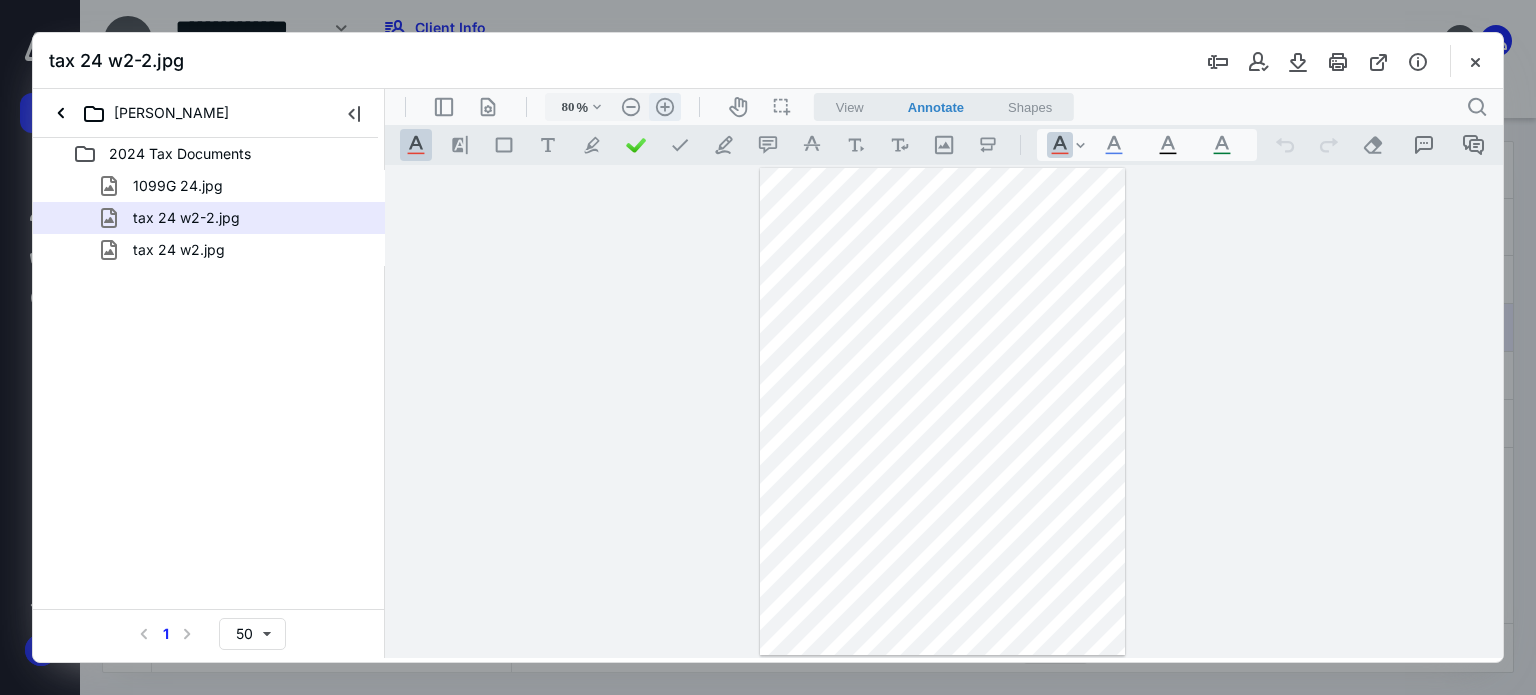 click on ".cls-1{fill:#abb0c4;} icon - header - zoom - in - line" at bounding box center [665, 107] 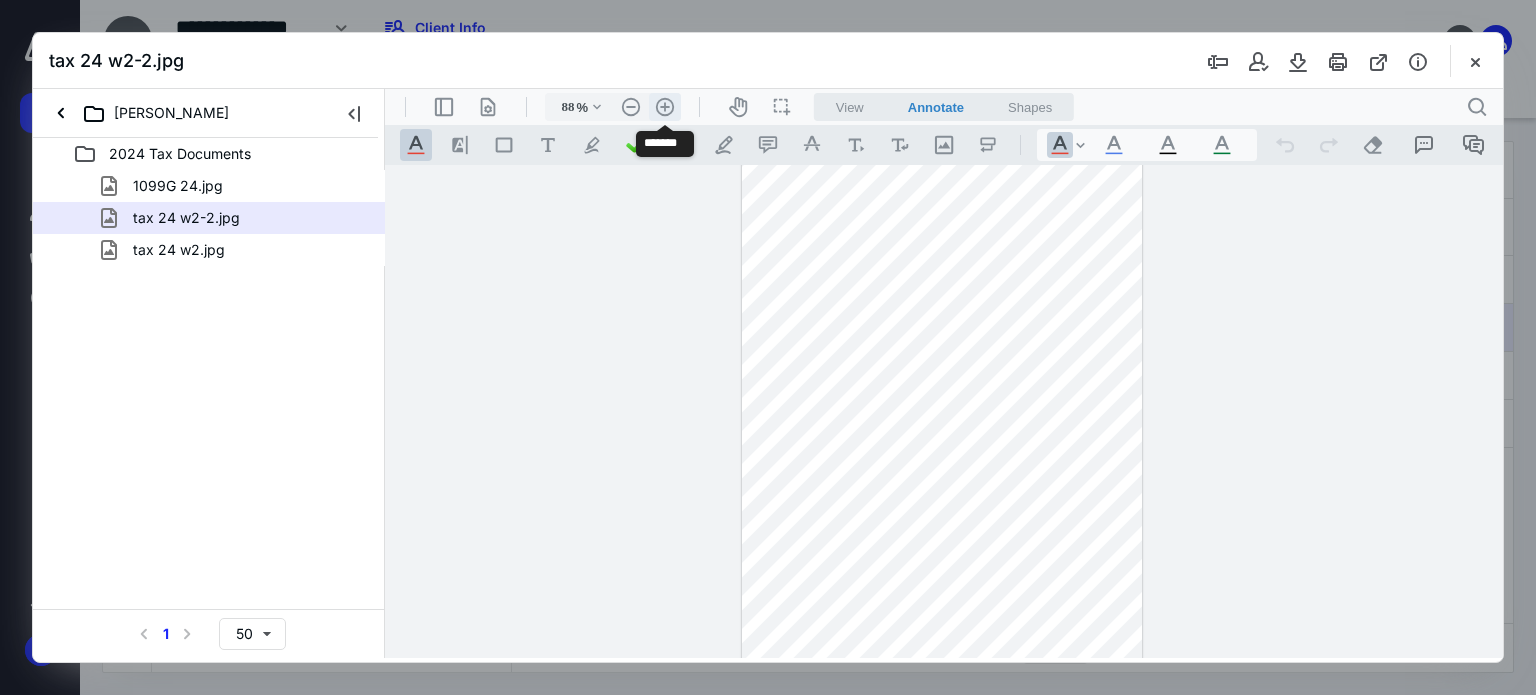 click on ".cls-1{fill:#abb0c4;} icon - header - zoom - in - line" at bounding box center [665, 107] 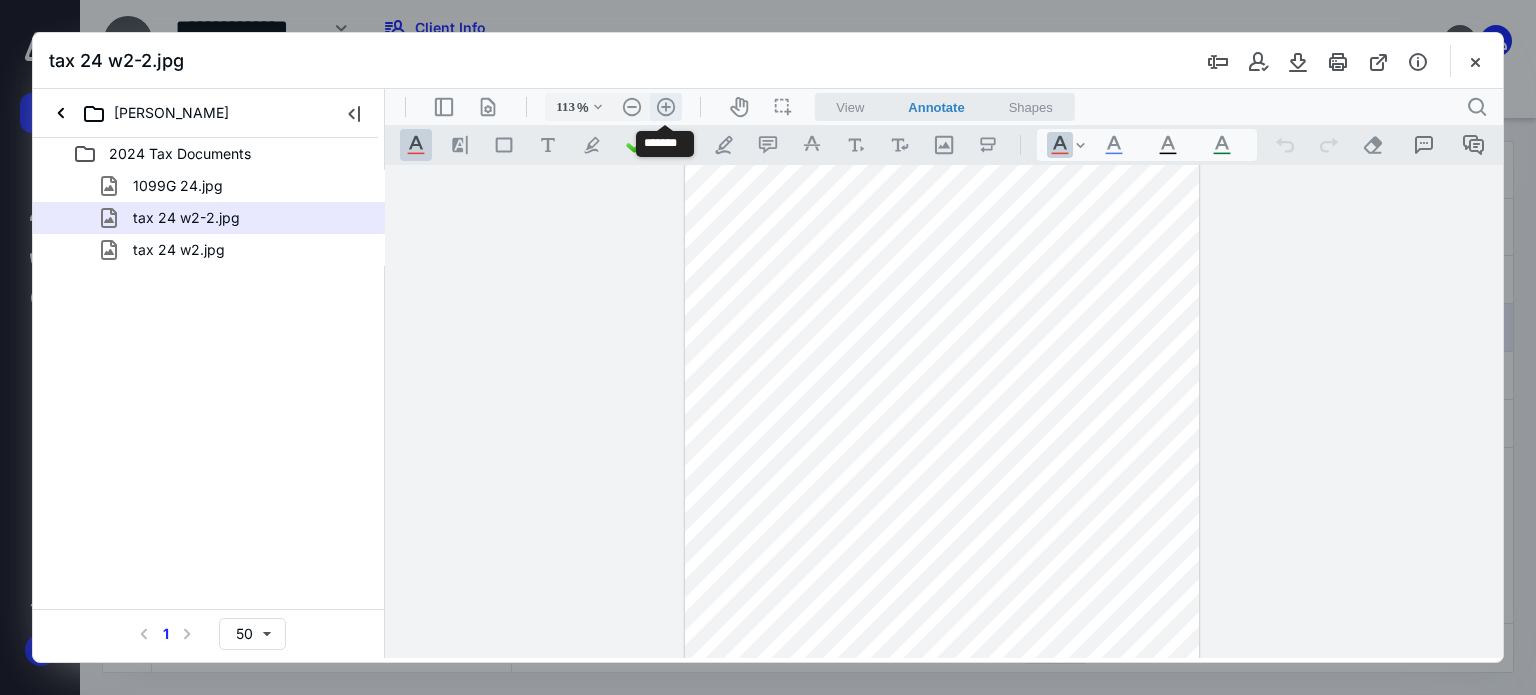 click on ".cls-1{fill:#abb0c4;} icon - header - zoom - in - line" at bounding box center (666, 107) 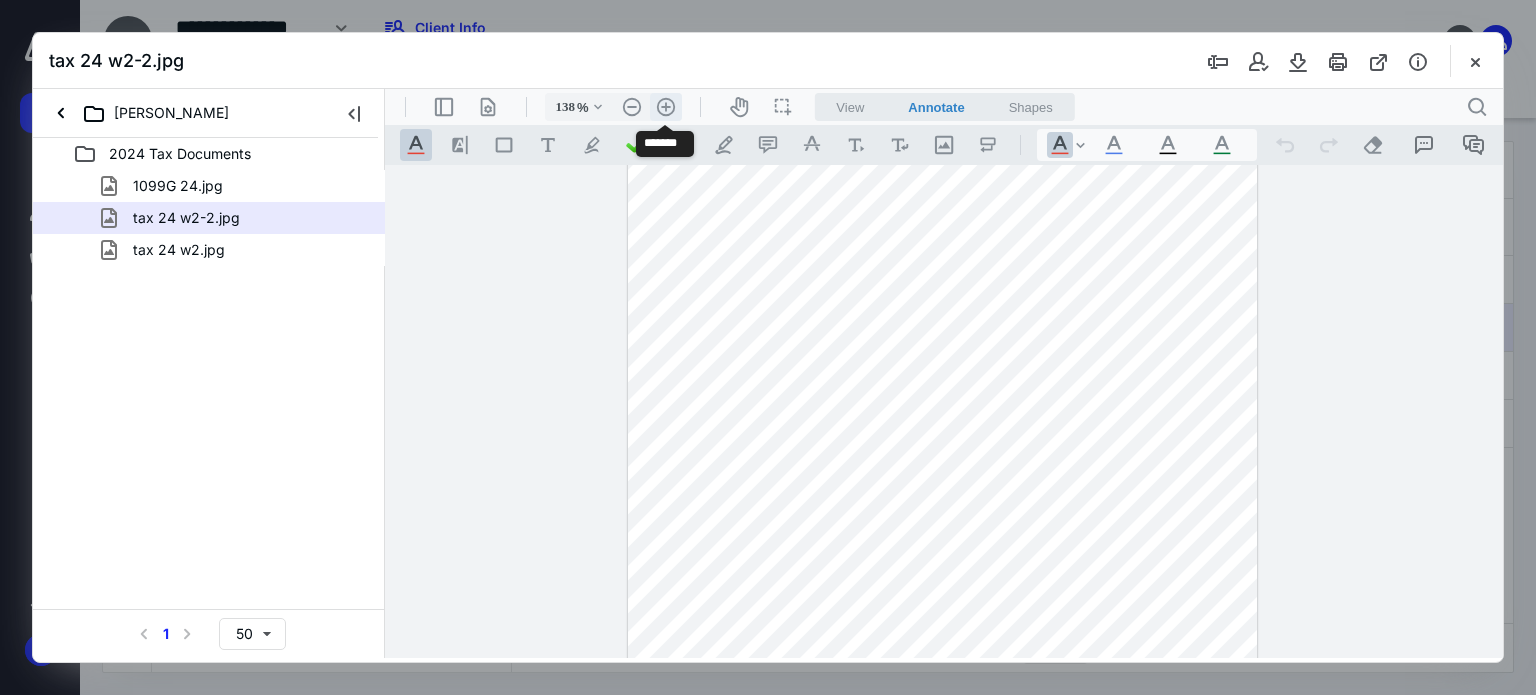 click on ".cls-1{fill:#abb0c4;} icon - header - zoom - in - line" at bounding box center (666, 107) 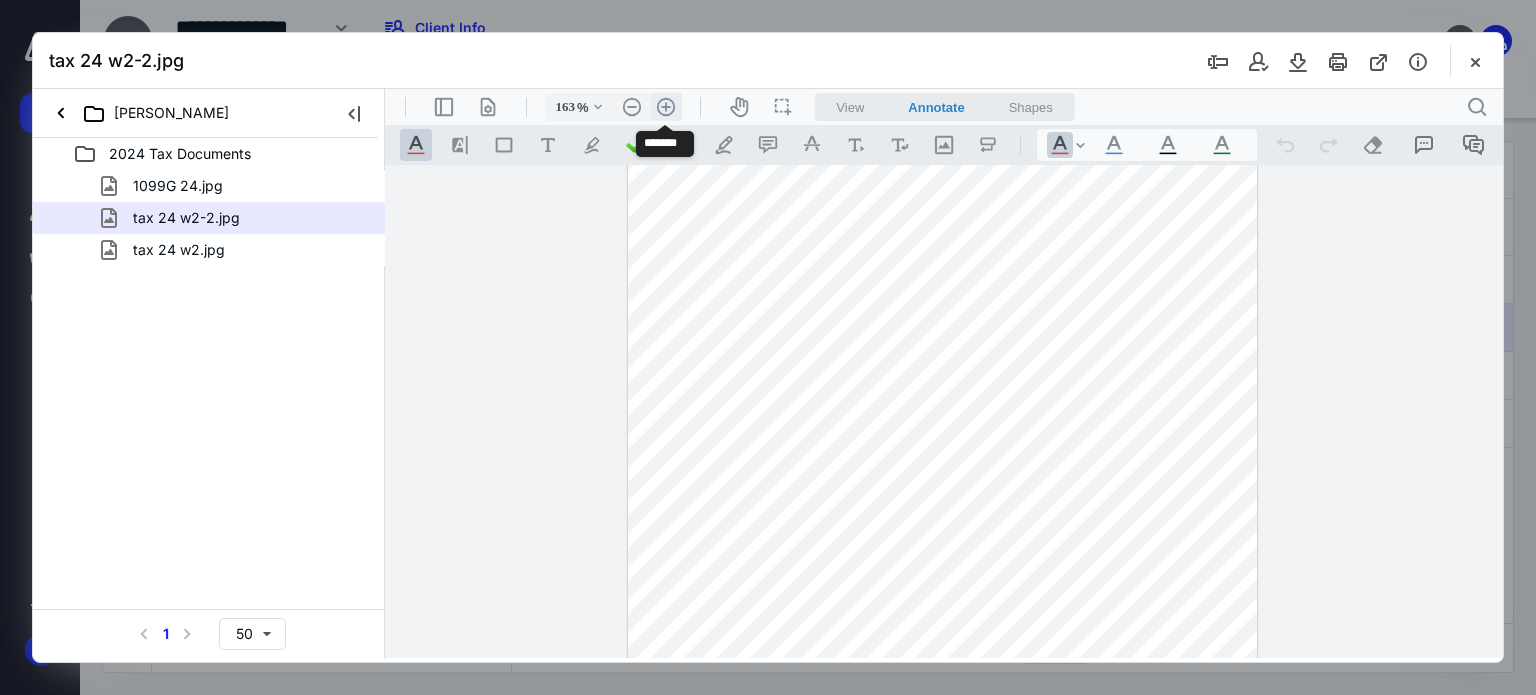 click on ".cls-1{fill:#abb0c4;} icon - header - zoom - in - line" at bounding box center [666, 107] 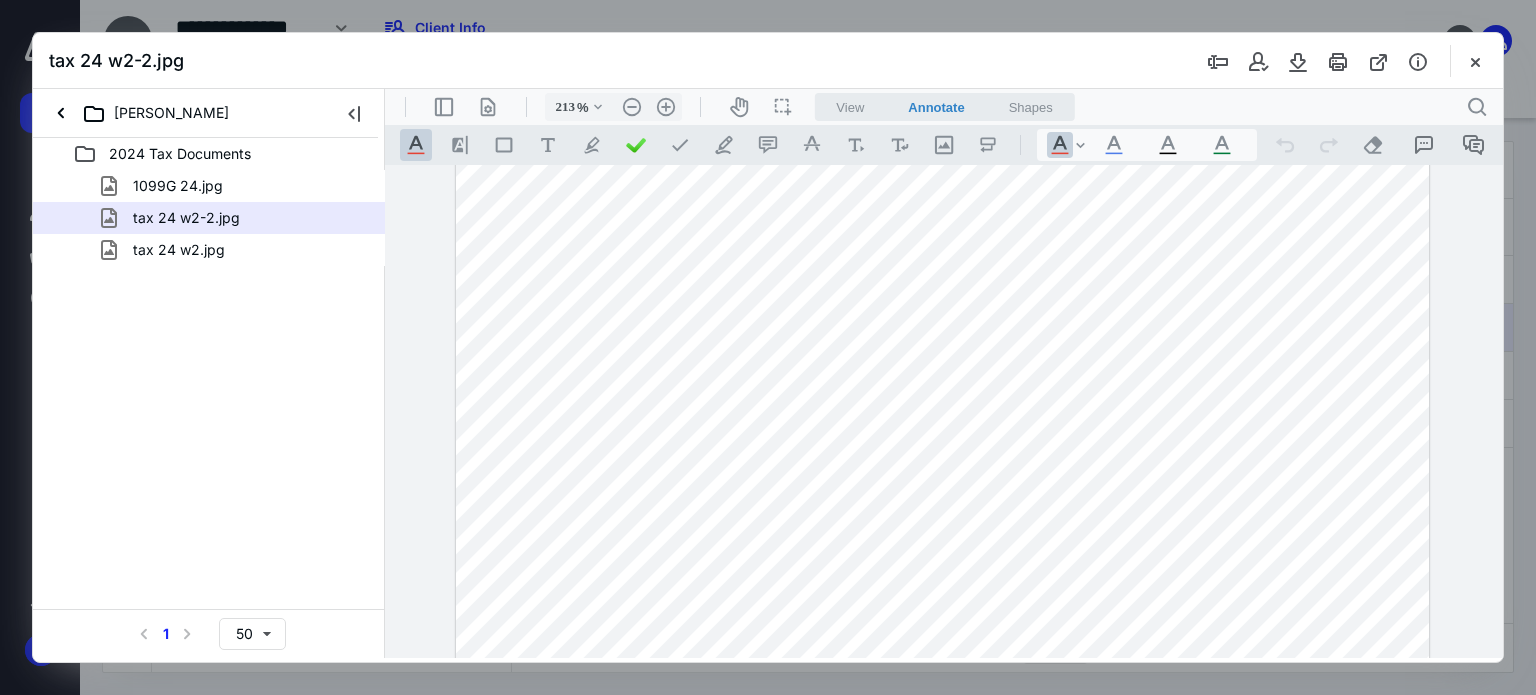scroll, scrollTop: 820, scrollLeft: 0, axis: vertical 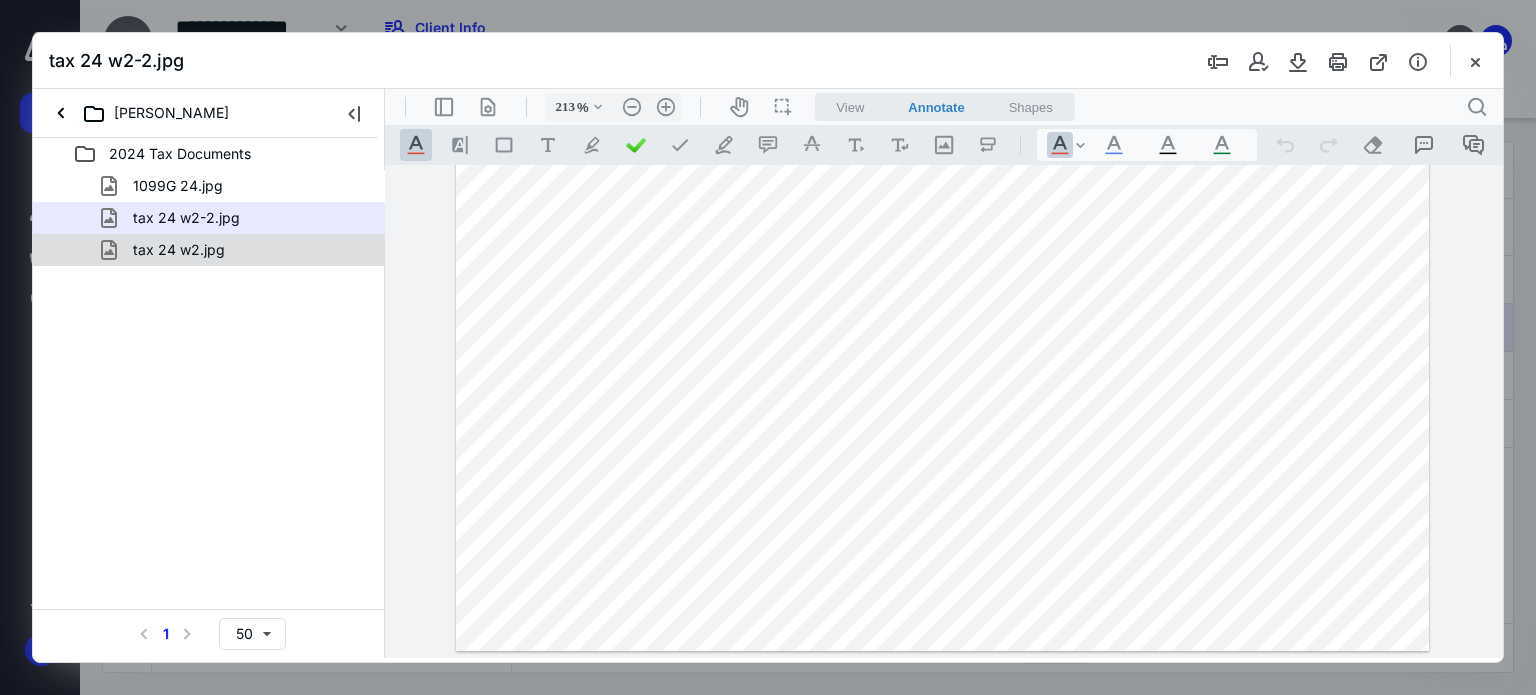 click on "tax 24 w2.jpg" at bounding box center [179, 250] 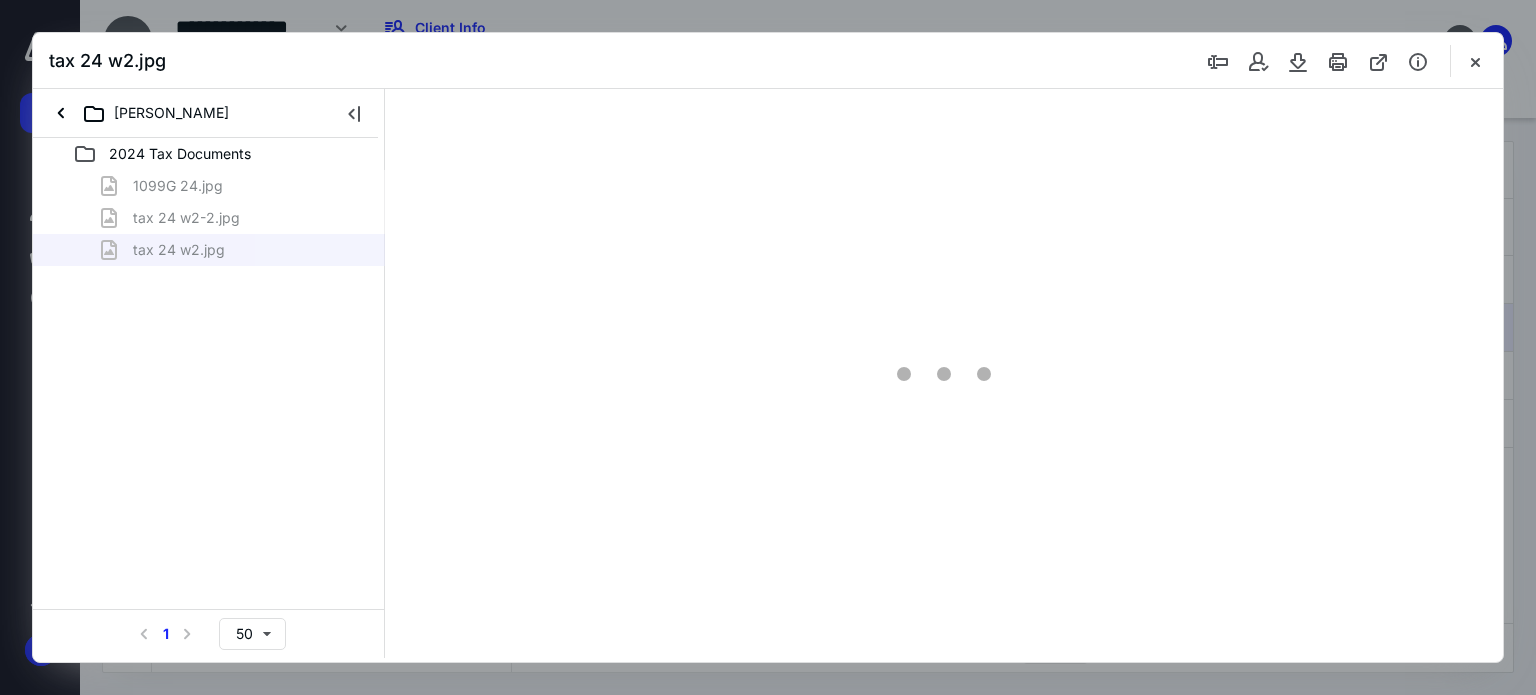 scroll, scrollTop: 0, scrollLeft: 0, axis: both 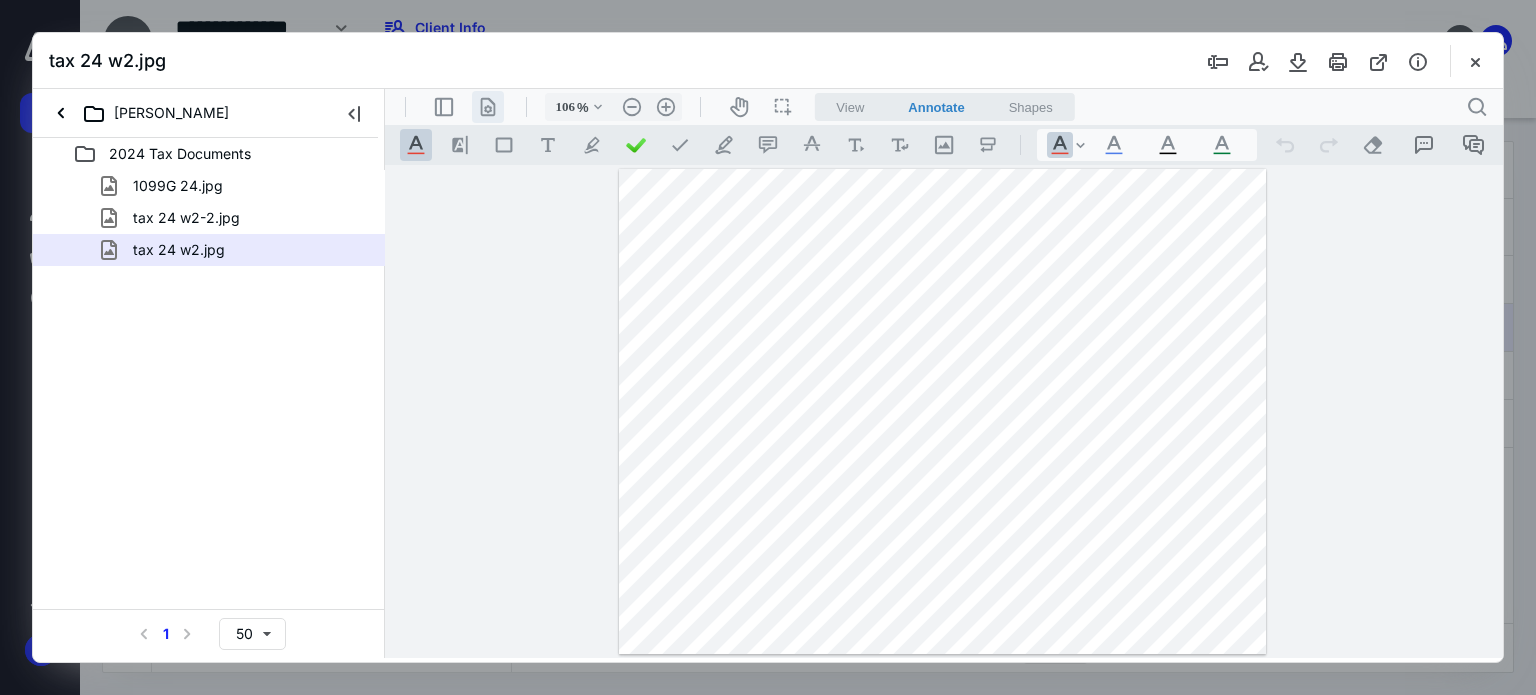 click on ".cls-1{fill:#abb0c4;} icon - header - page manipulation - line" at bounding box center [488, 107] 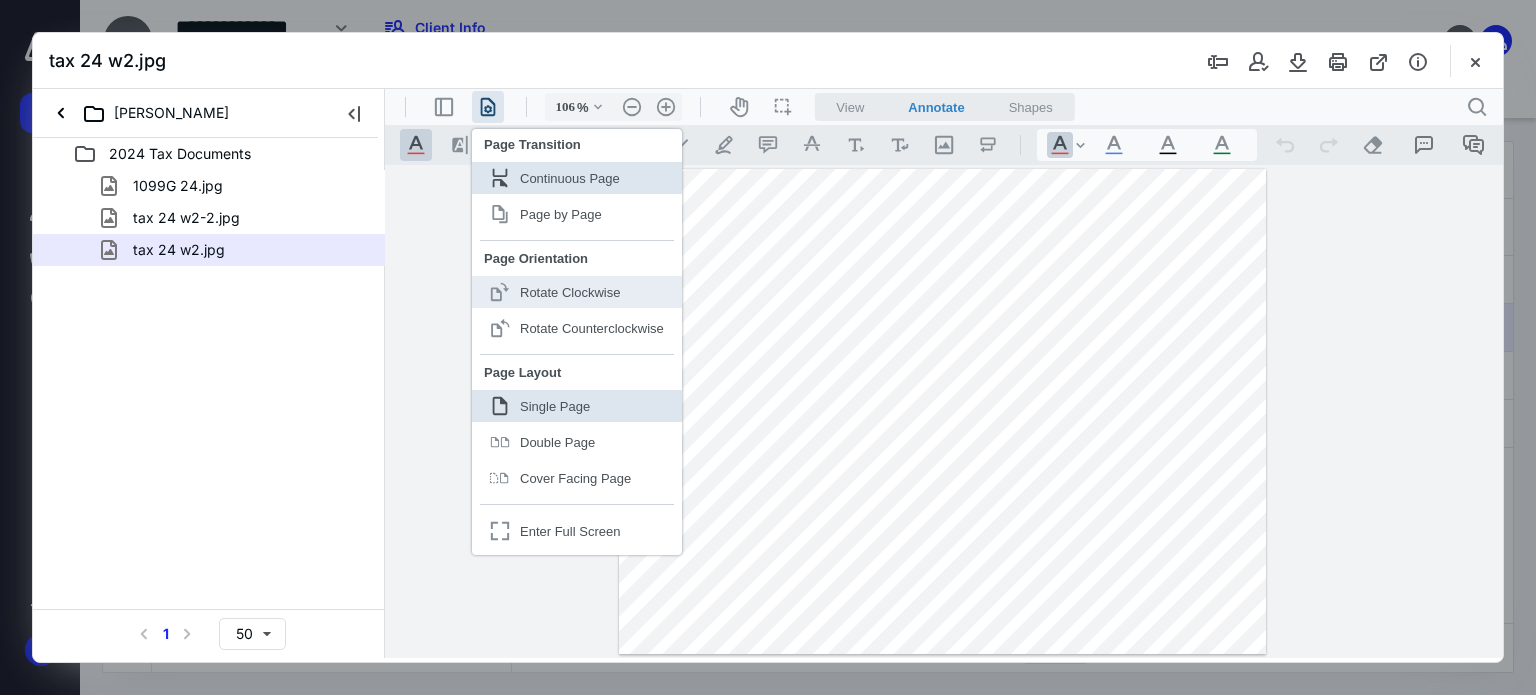 click on "Rotate Clockwise" at bounding box center [570, 292] 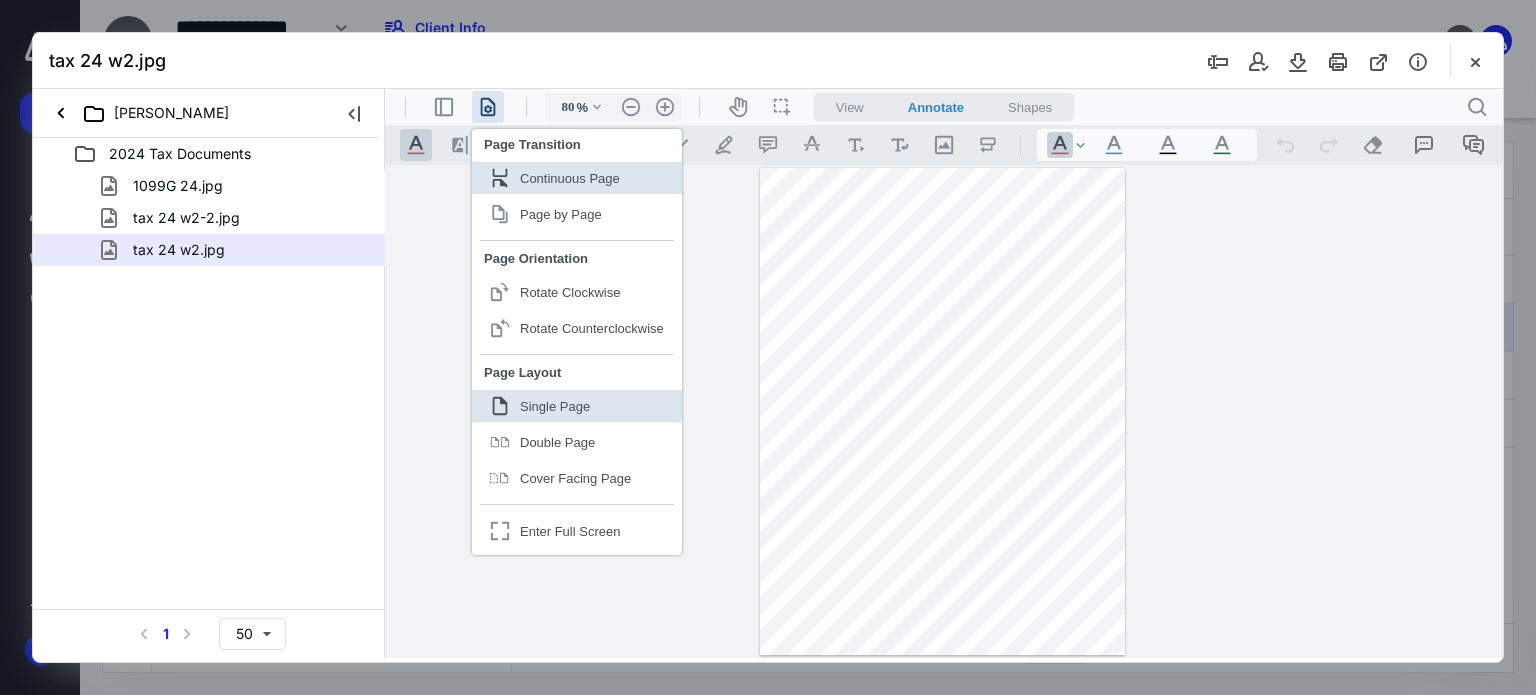 click on "**********" at bounding box center (944, 412) 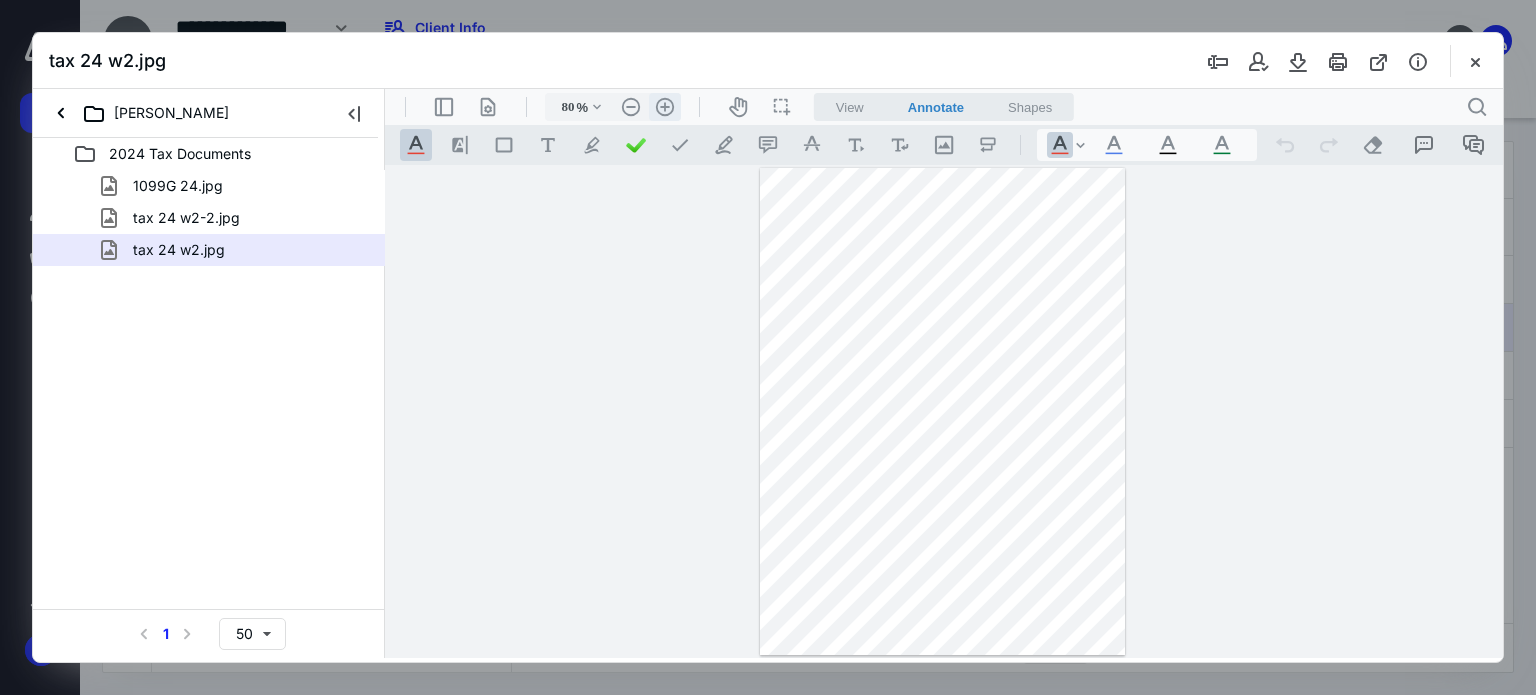 click on ".cls-1{fill:#abb0c4;} icon - header - zoom - in - line" at bounding box center (665, 107) 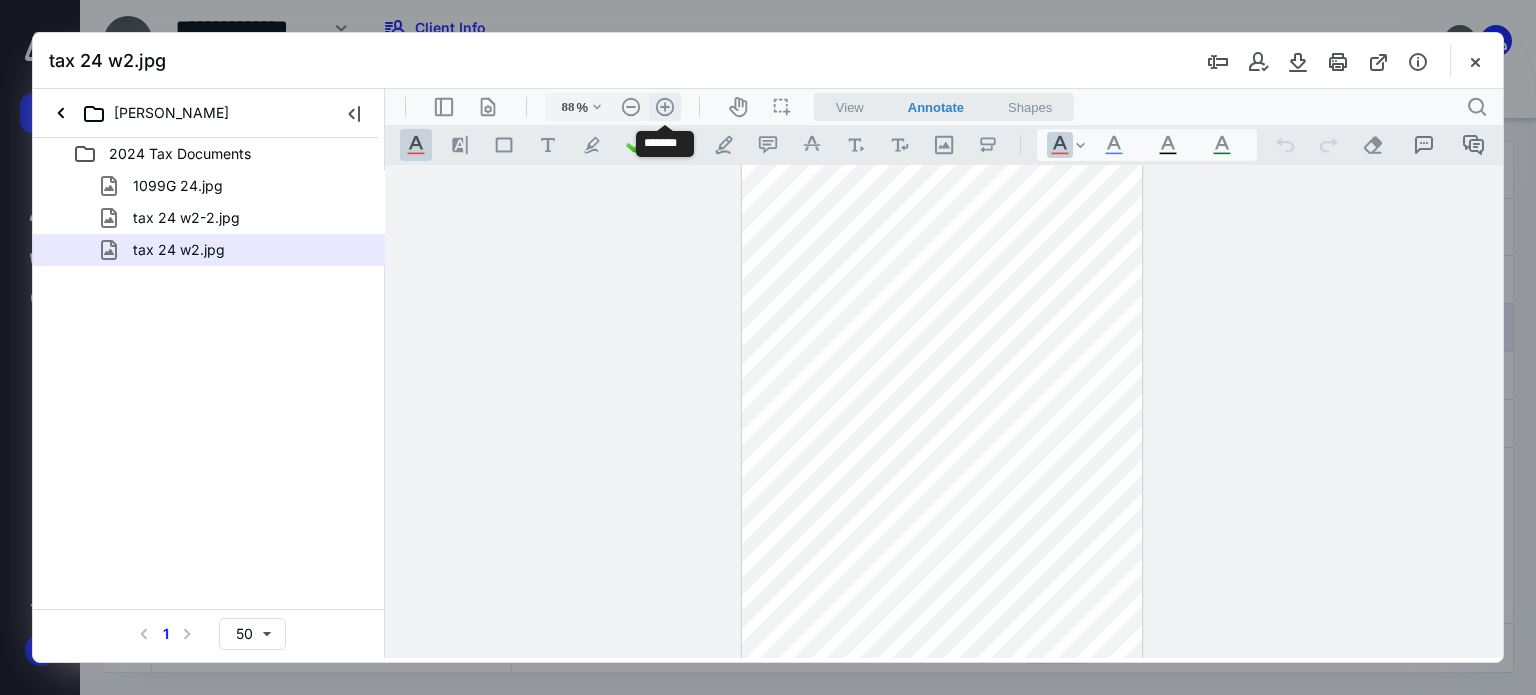 click on ".cls-1{fill:#abb0c4;} icon - header - zoom - in - line" at bounding box center (665, 107) 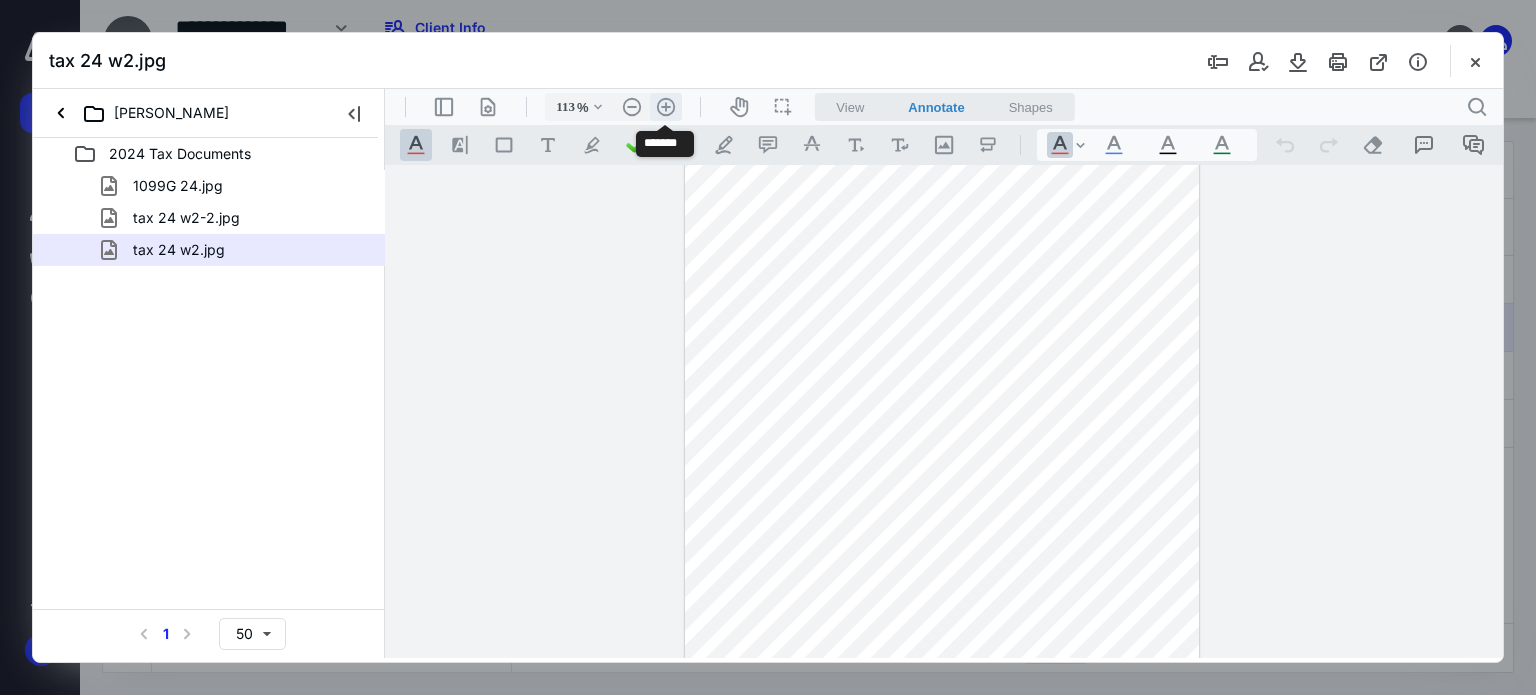 click on ".cls-1{fill:#abb0c4;} icon - header - zoom - in - line" at bounding box center (666, 107) 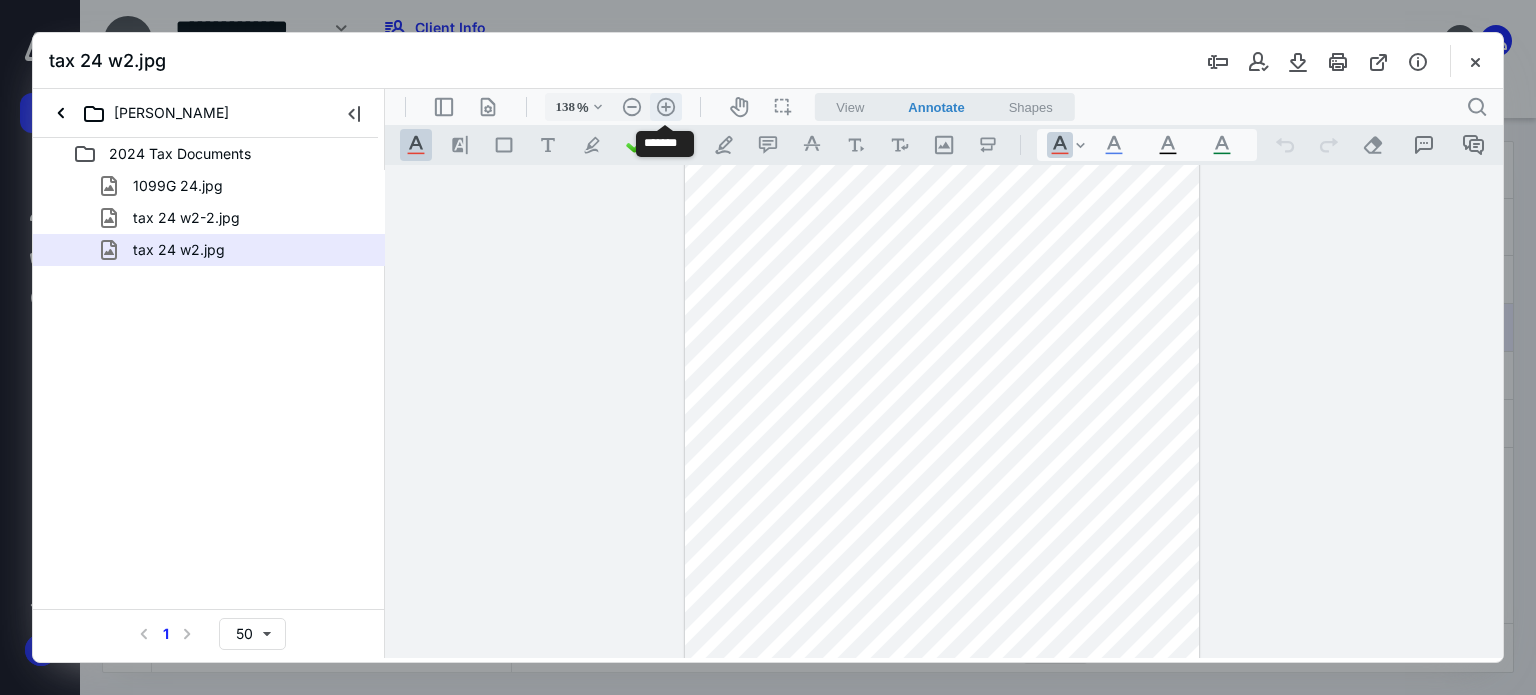 click on ".cls-1{fill:#abb0c4;} icon - header - zoom - in - line" at bounding box center [666, 107] 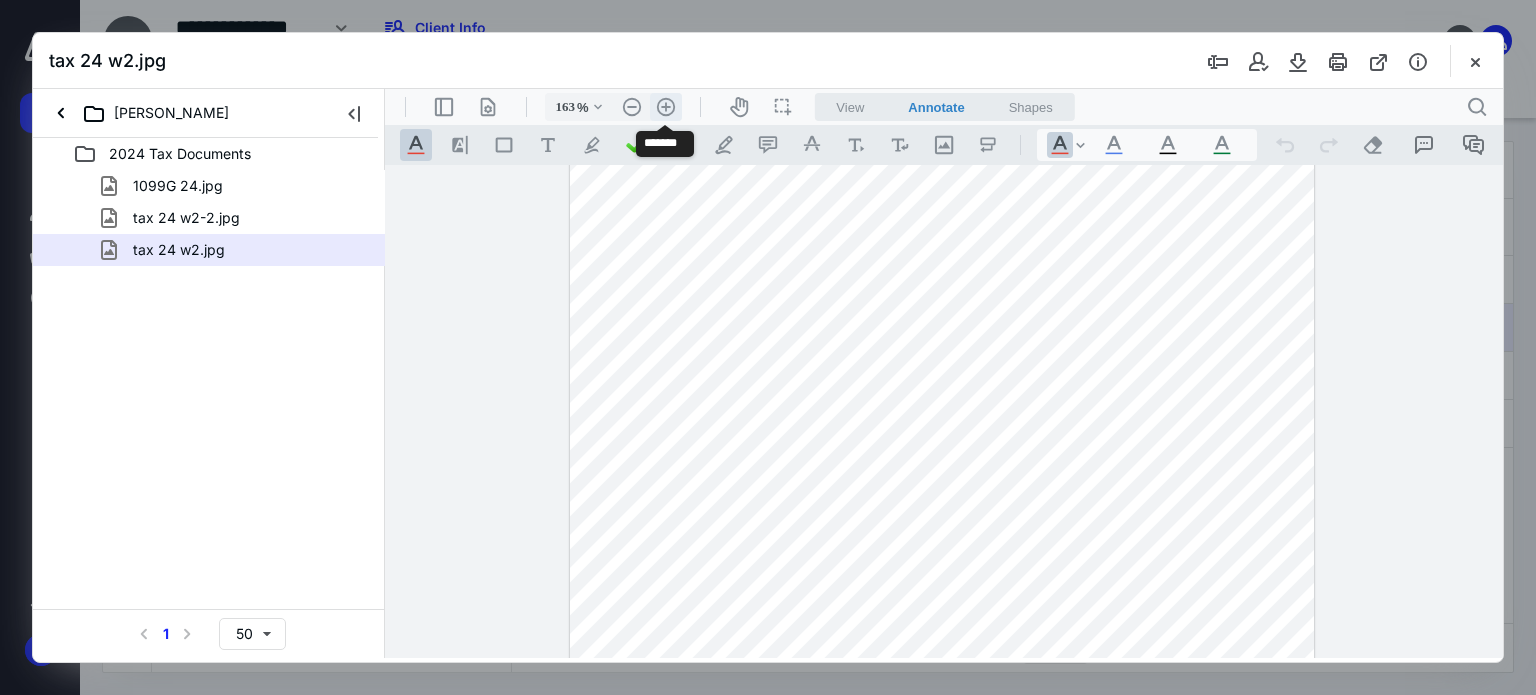 click on ".cls-1{fill:#abb0c4;} icon - header - zoom - in - line" at bounding box center (666, 107) 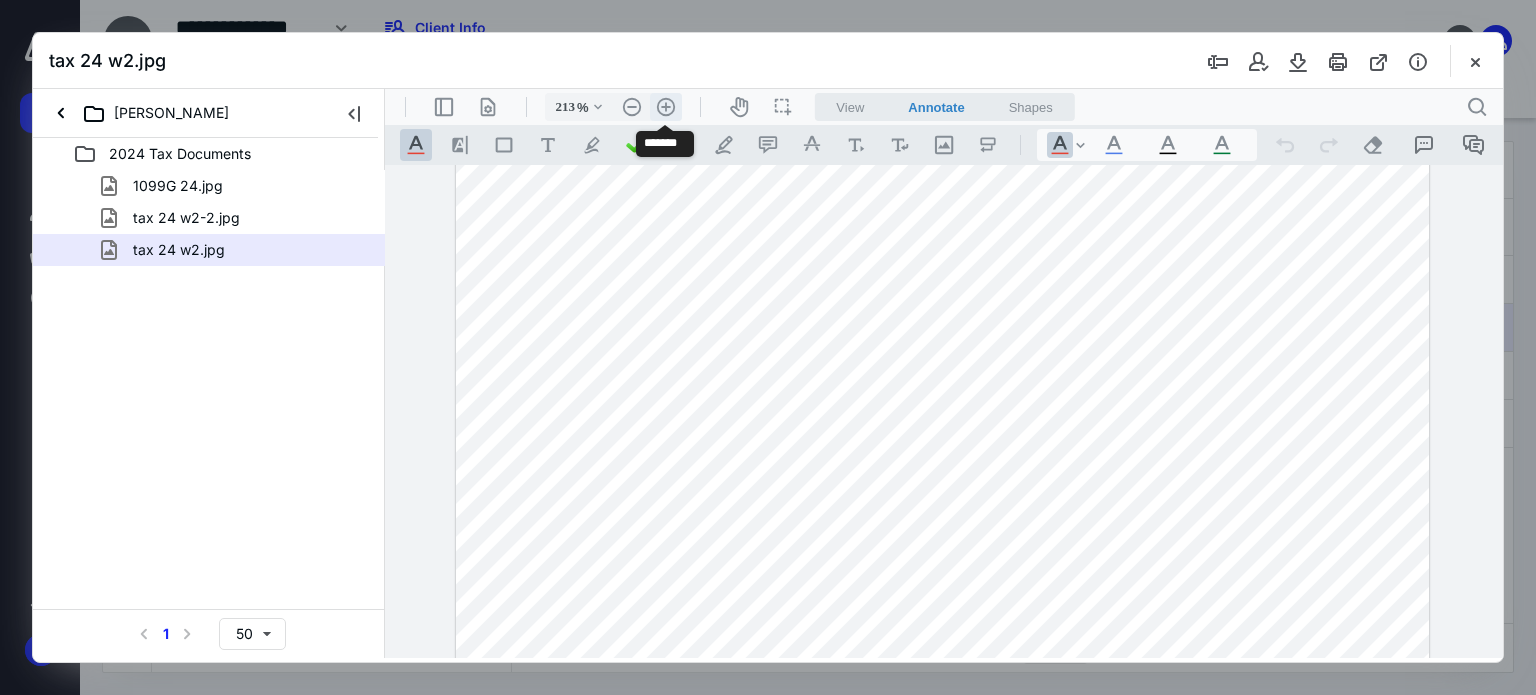 scroll, scrollTop: 348, scrollLeft: 0, axis: vertical 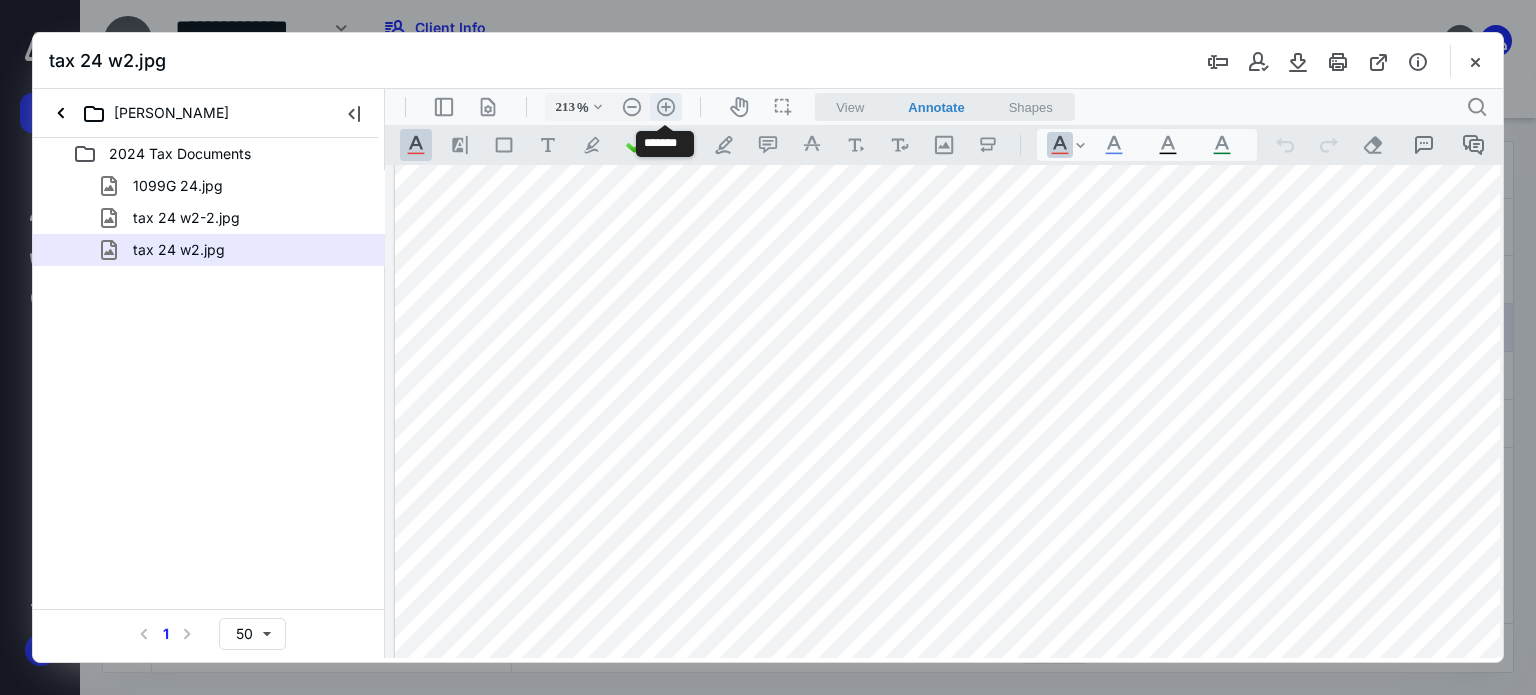 type on "263" 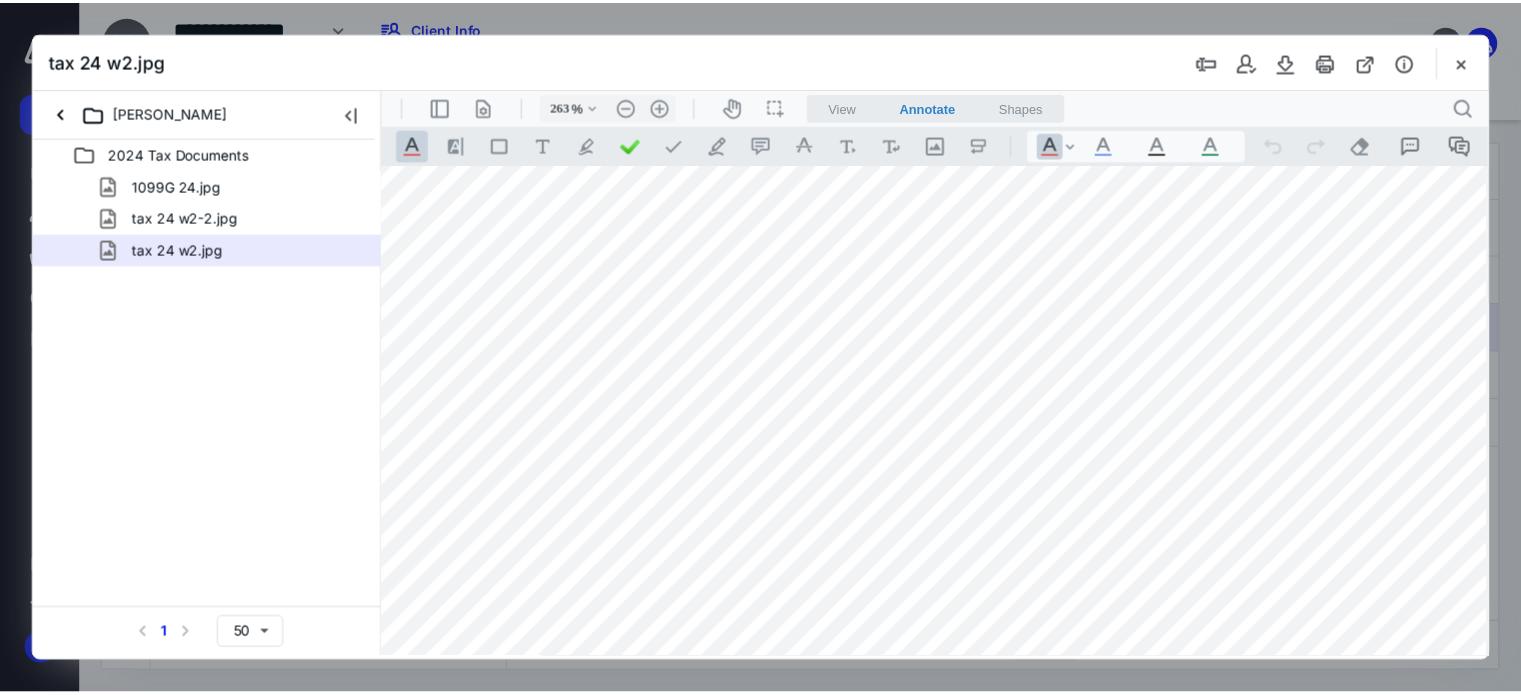 scroll, scrollTop: 1000, scrollLeft: 57, axis: both 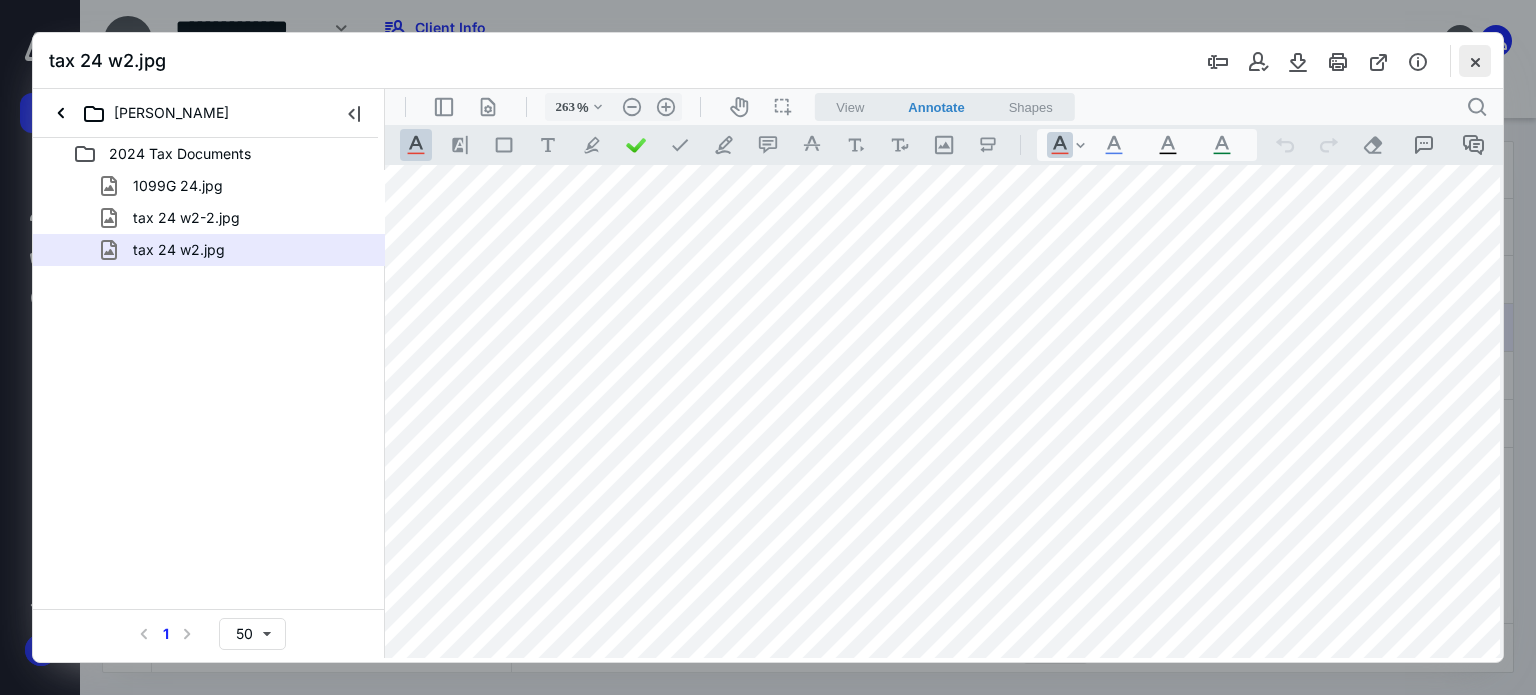 click at bounding box center [1475, 61] 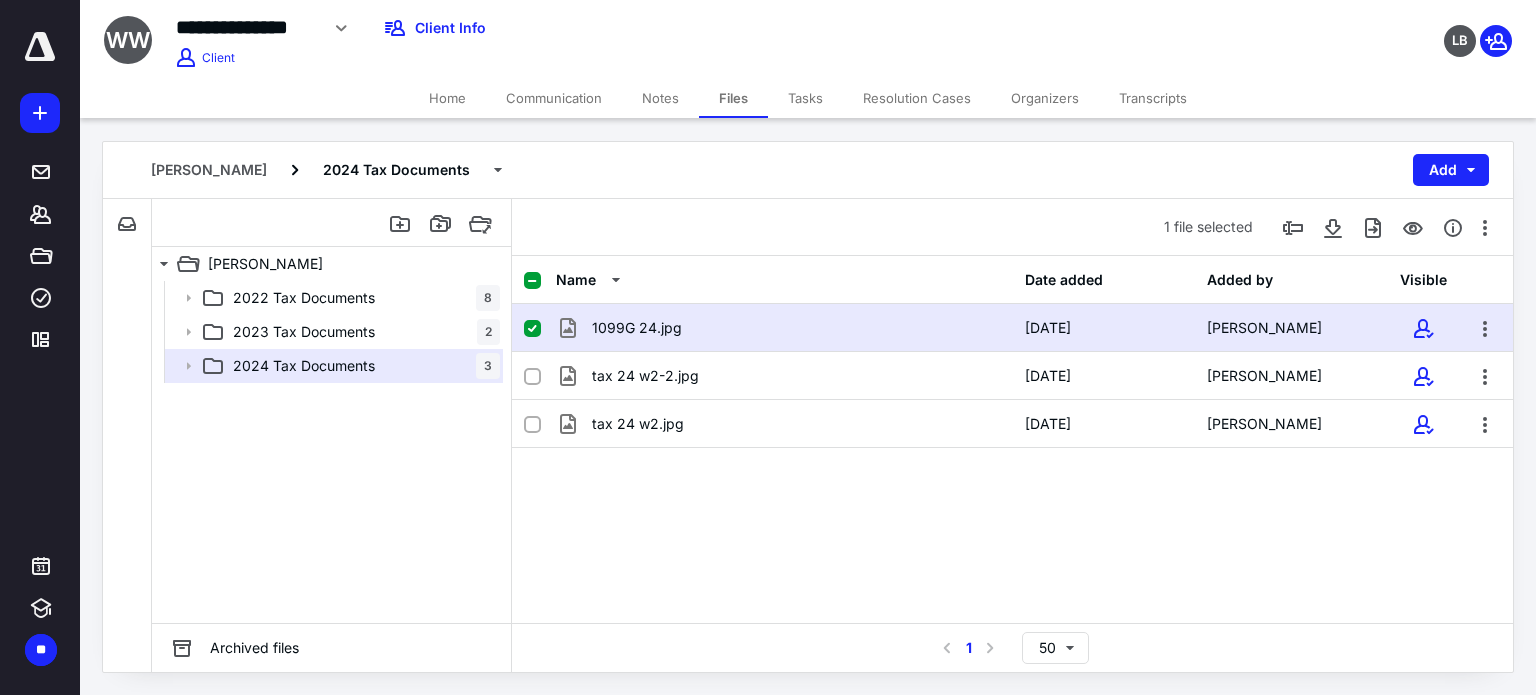 click on "Organizers" at bounding box center [1045, 98] 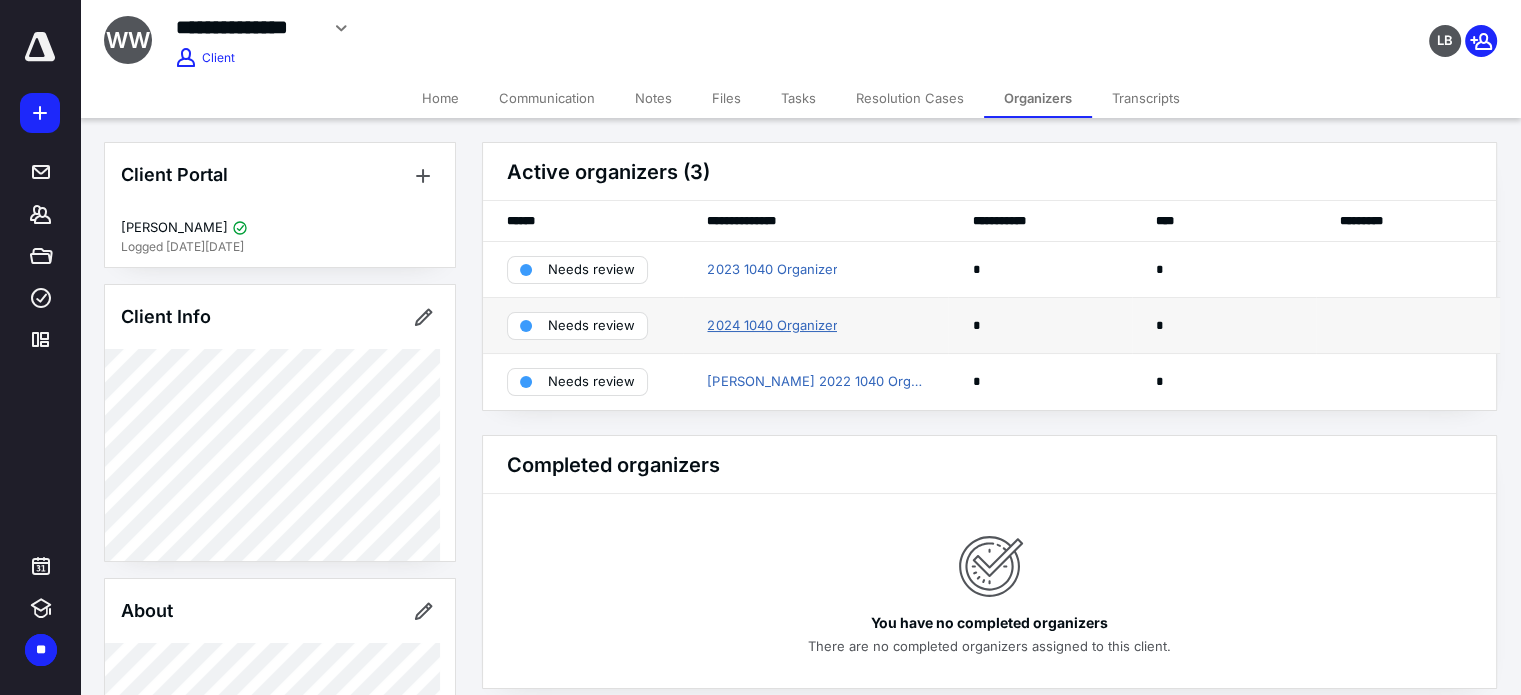 click on "2024 1040 Organizer" at bounding box center (772, 326) 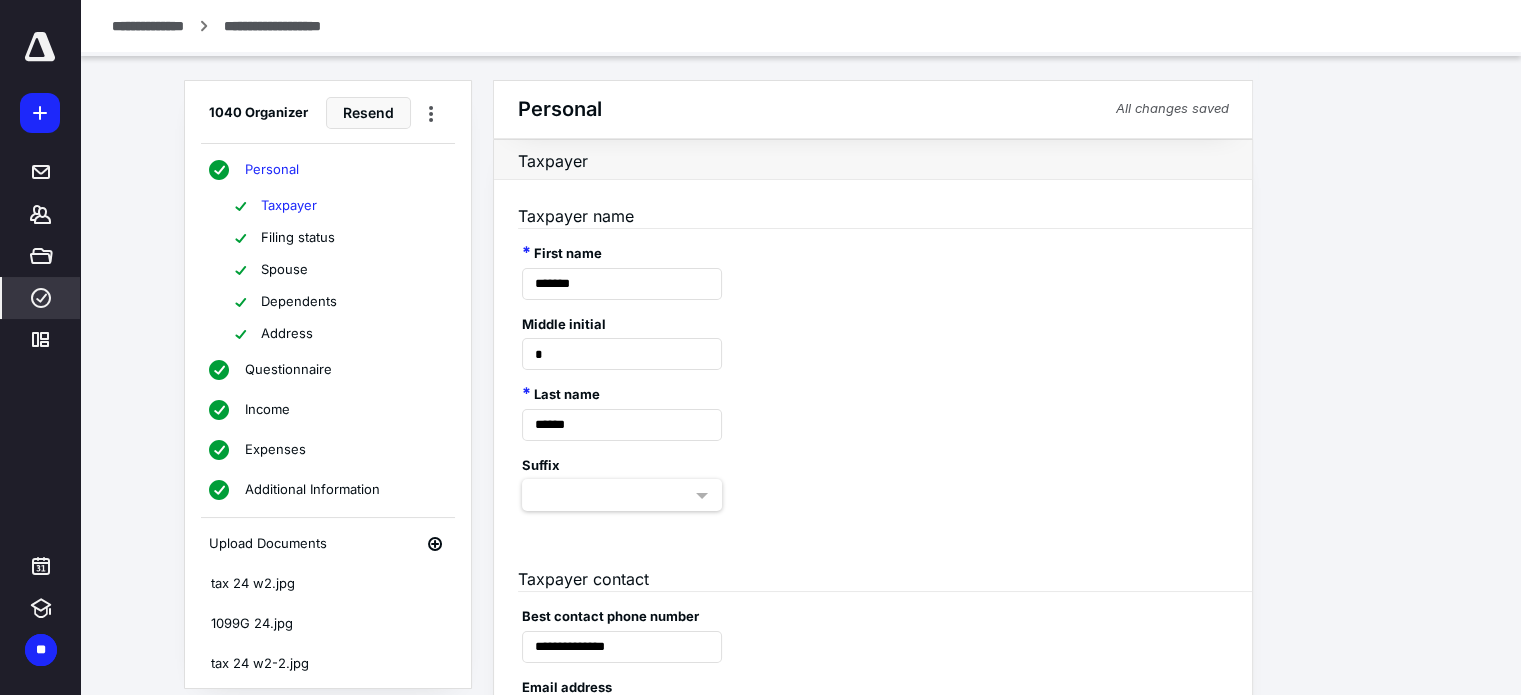 click on "Dependents" at bounding box center [338, 302] 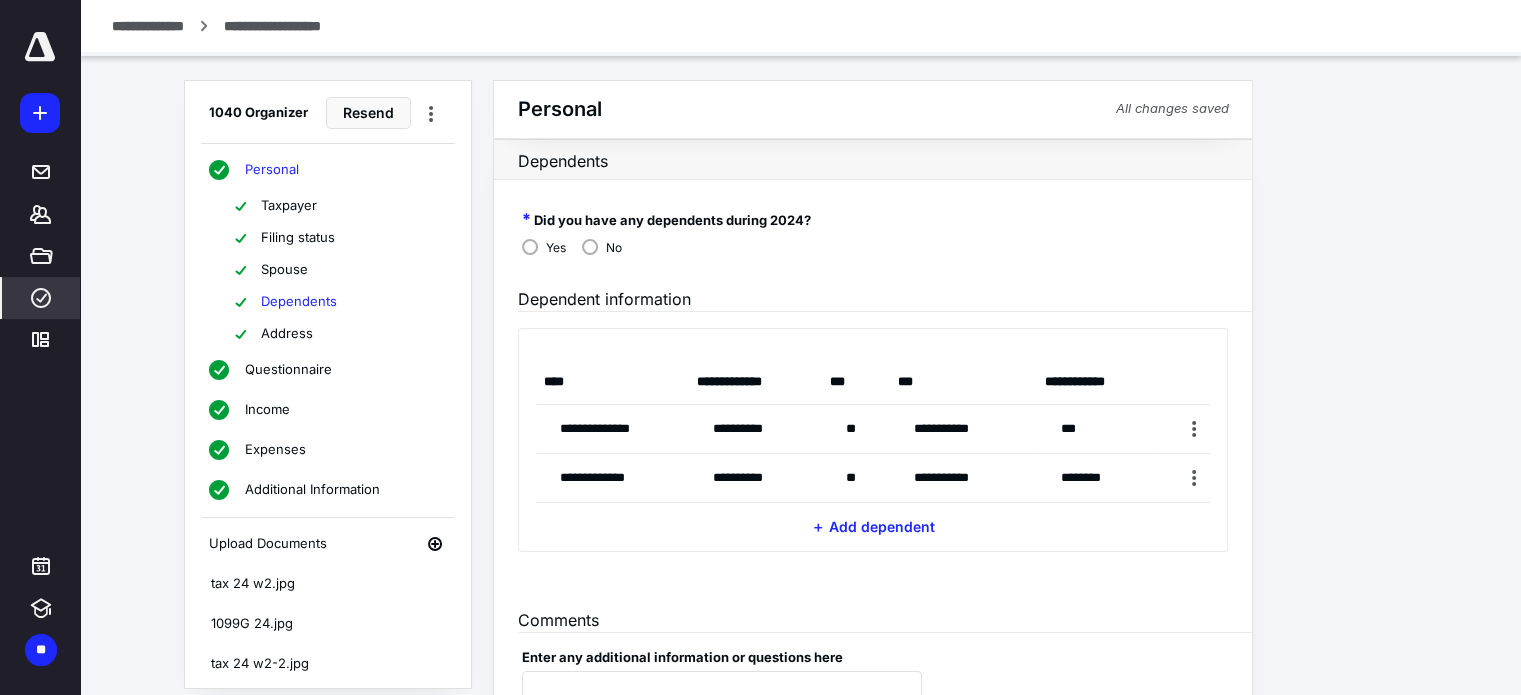 click on "Expenses" at bounding box center (275, 450) 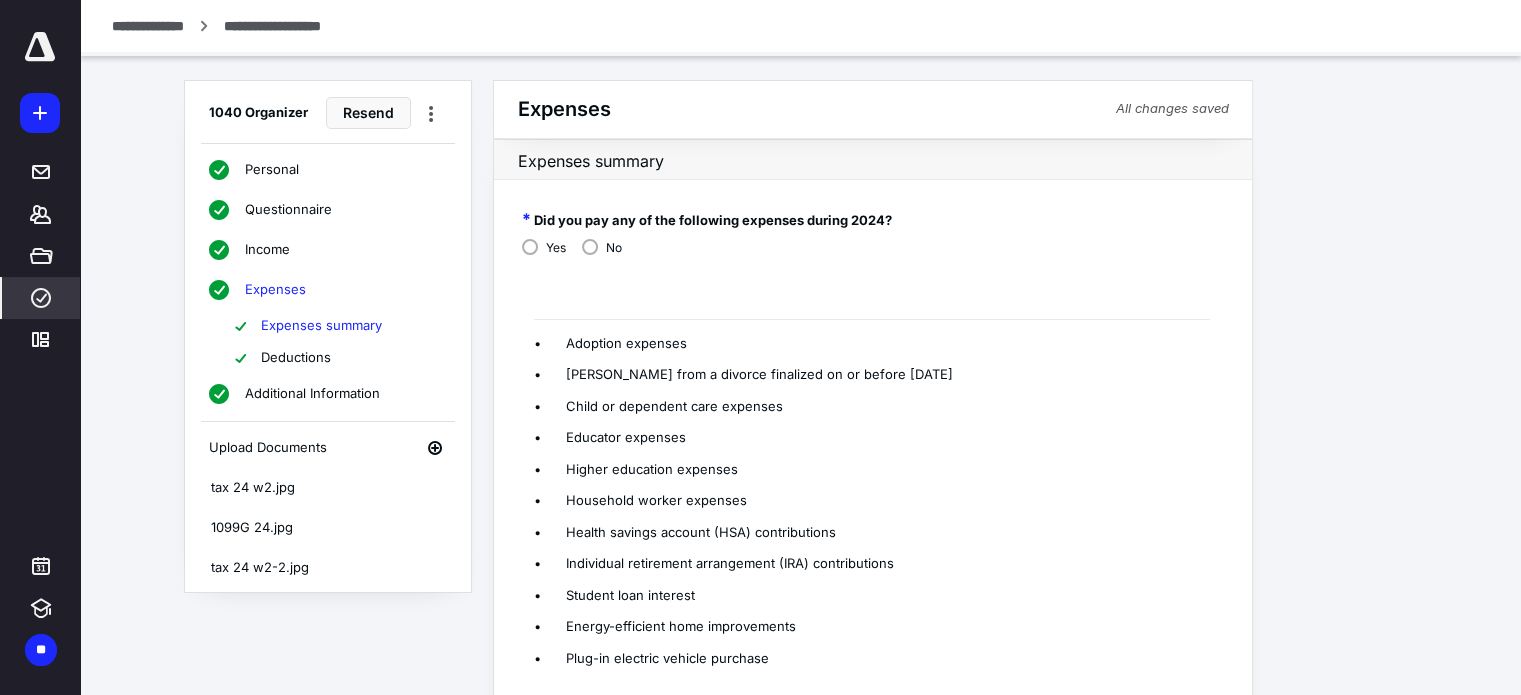 click on "Deductions" at bounding box center (296, 358) 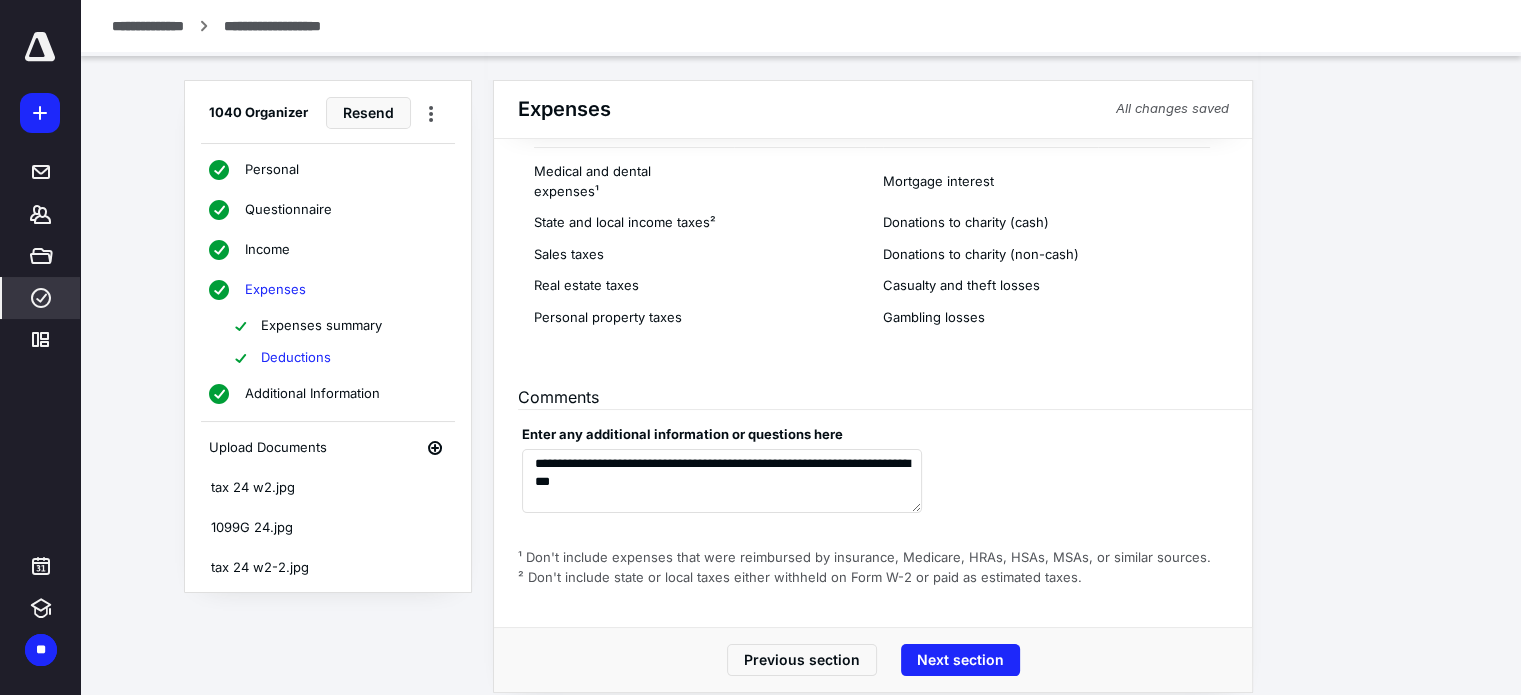 scroll, scrollTop: 192, scrollLeft: 0, axis: vertical 